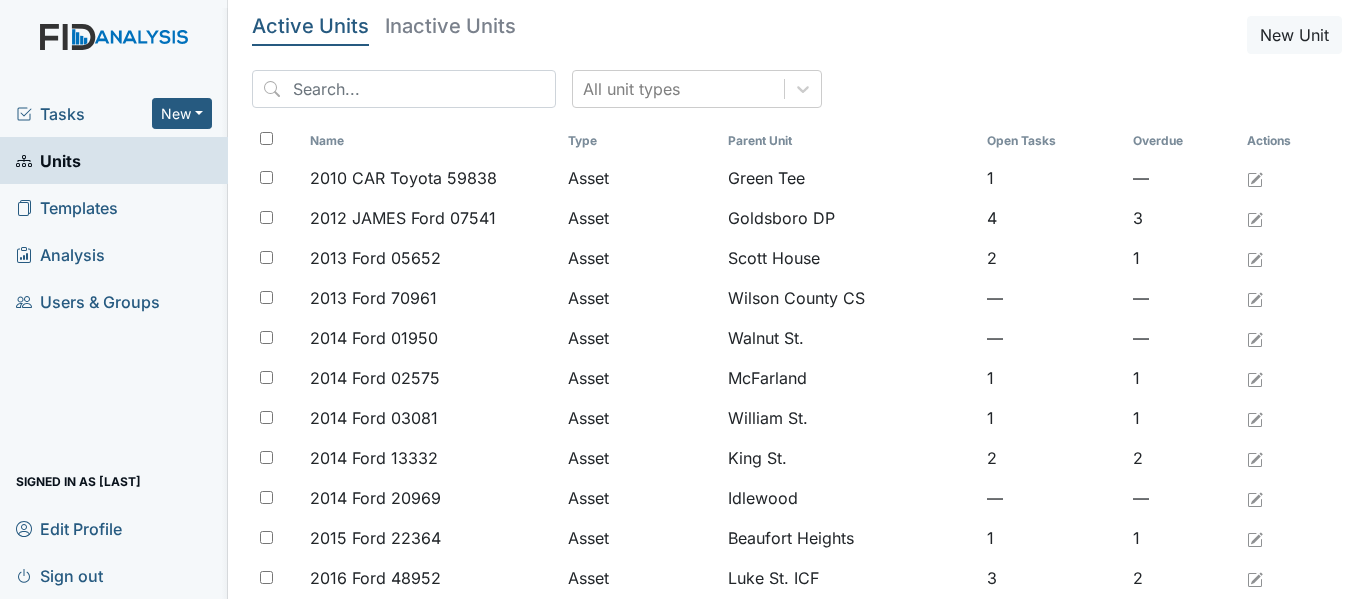 scroll, scrollTop: 0, scrollLeft: 0, axis: both 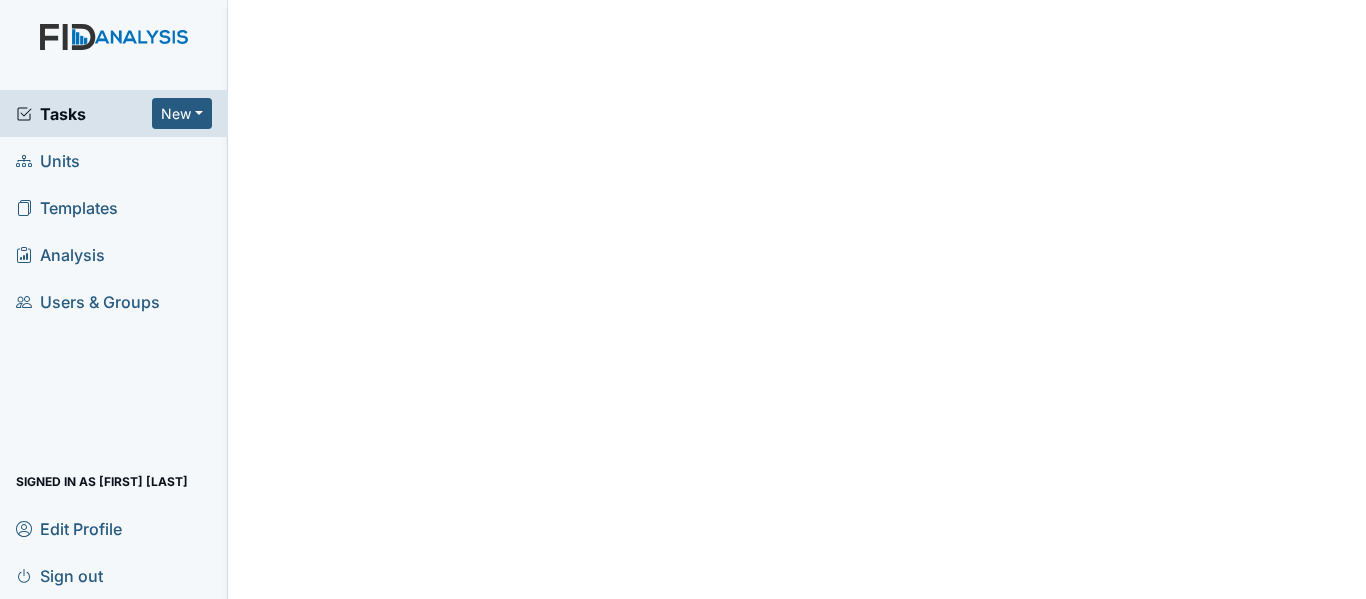 click on "Units" at bounding box center [48, 160] 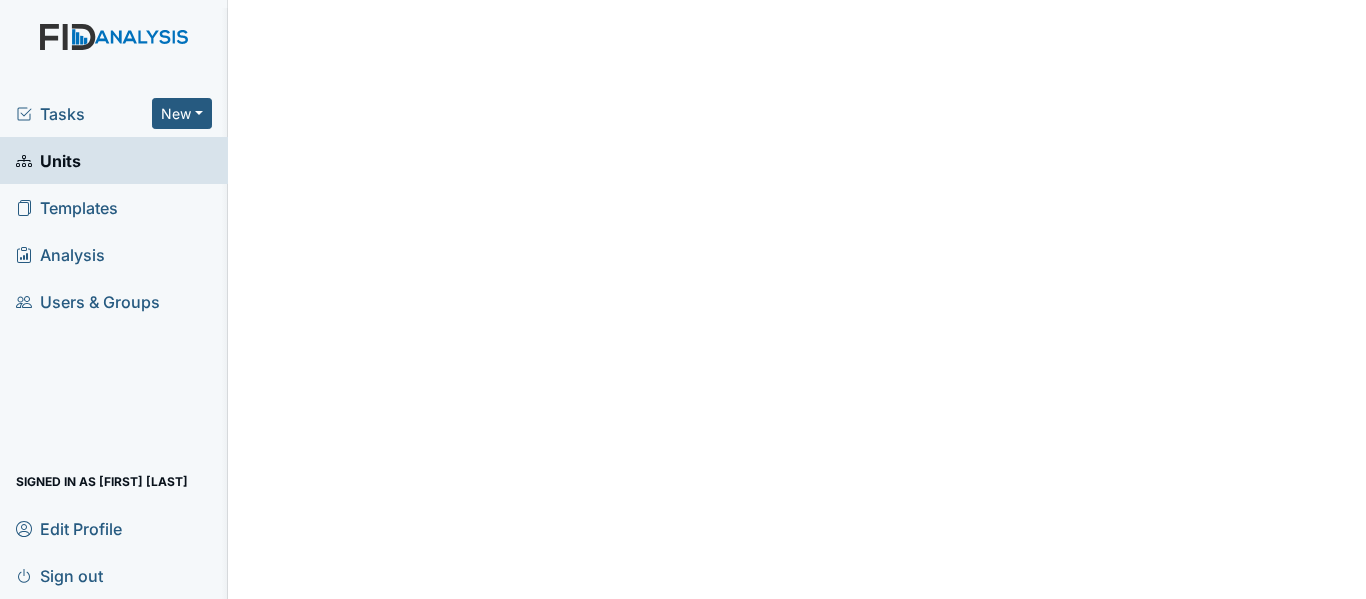 scroll, scrollTop: 0, scrollLeft: 0, axis: both 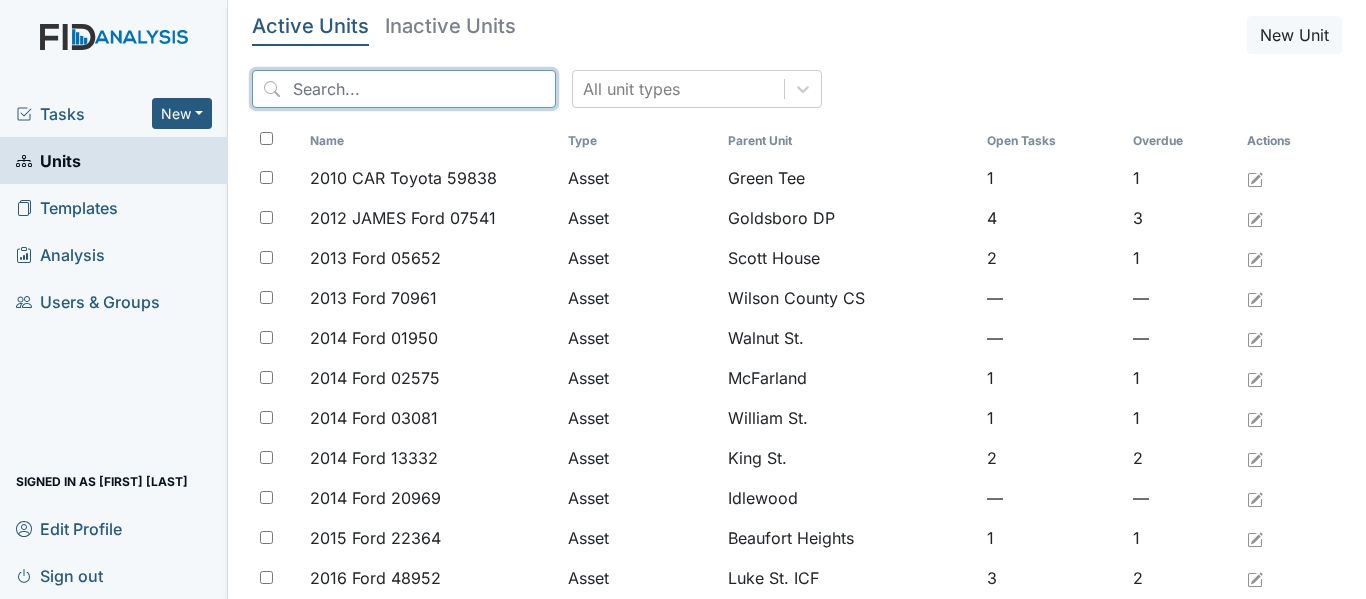 click at bounding box center [404, 89] 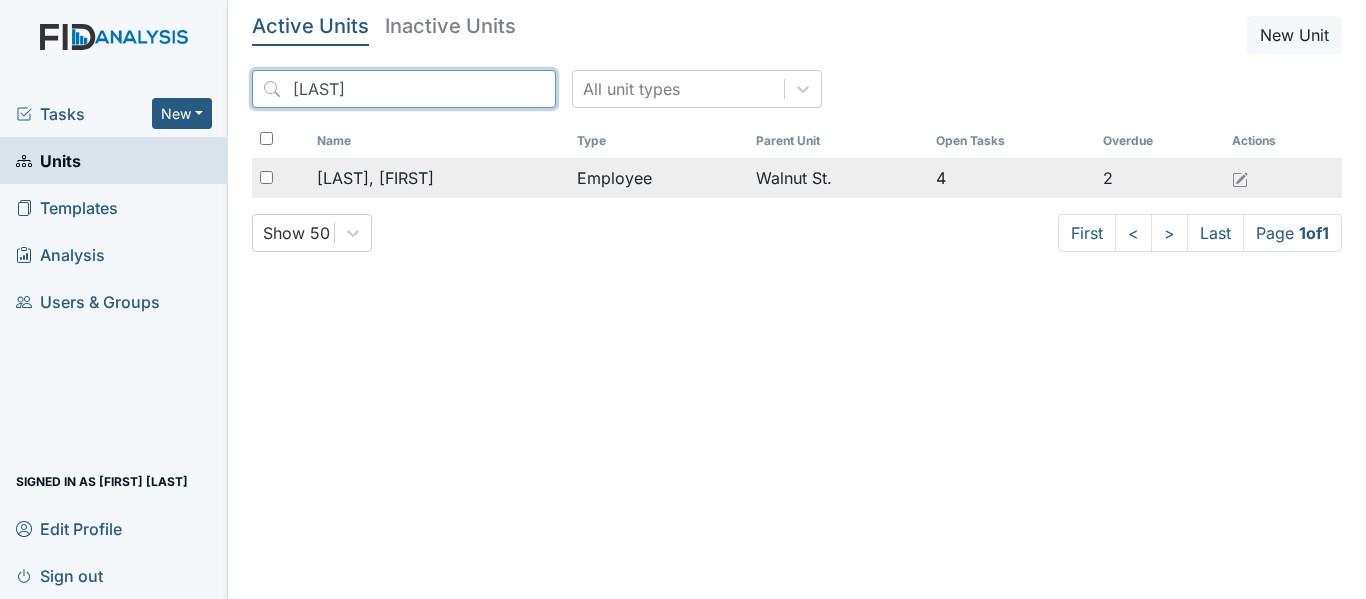 type on "marquett" 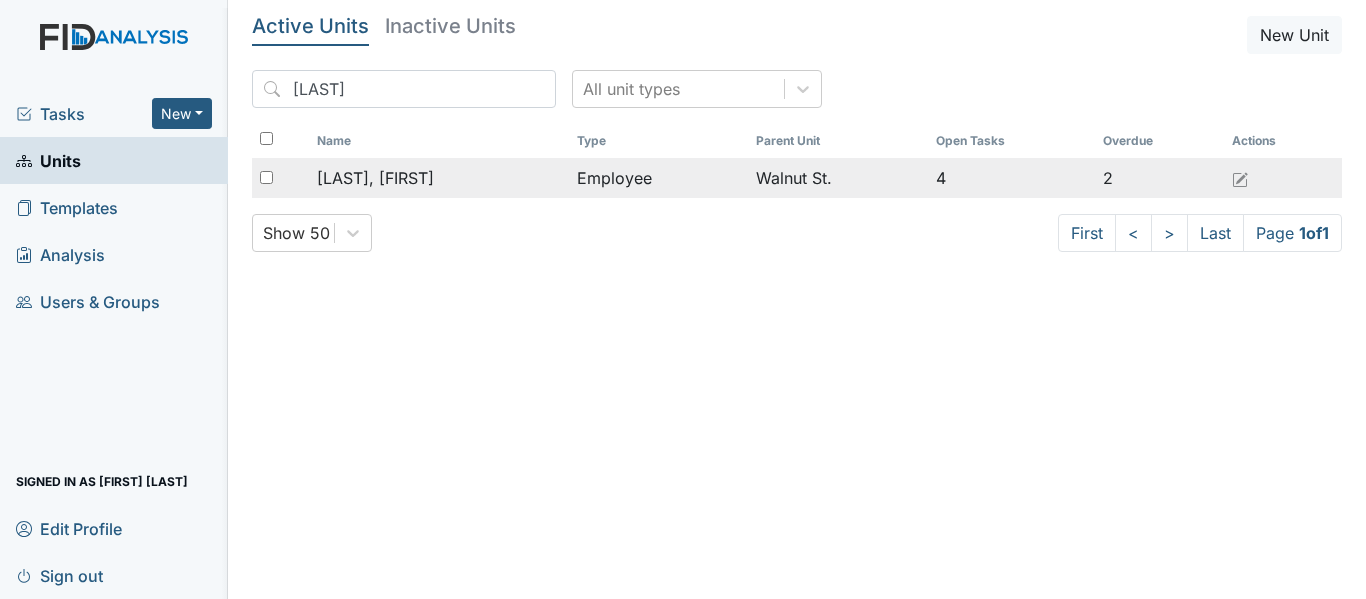 click on "[LAST], [FIRST]" at bounding box center [375, 178] 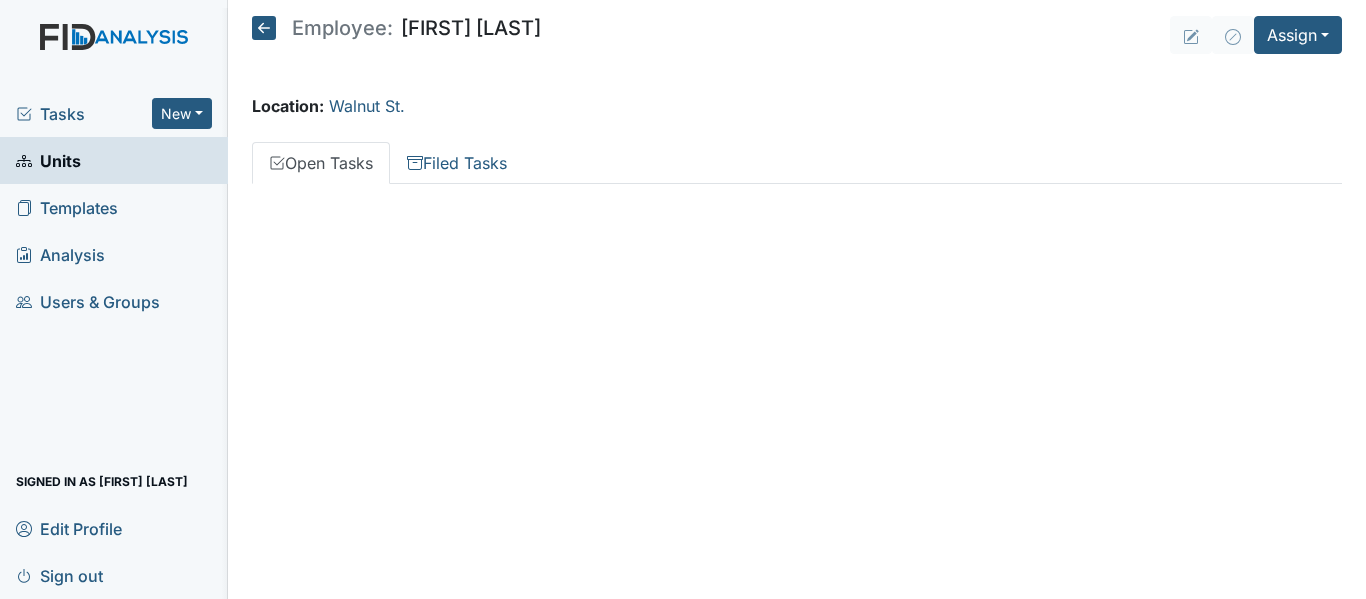 scroll, scrollTop: 0, scrollLeft: 0, axis: both 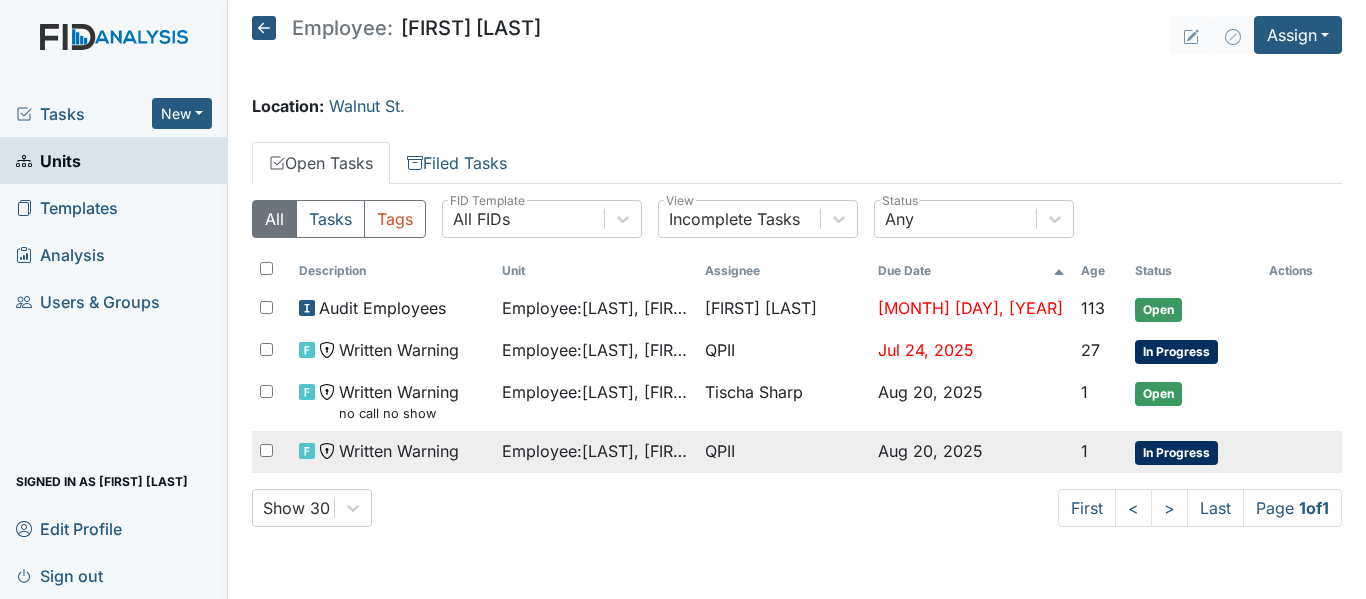 click on "Employee :  Coppage, Marquetta" at bounding box center (595, 451) 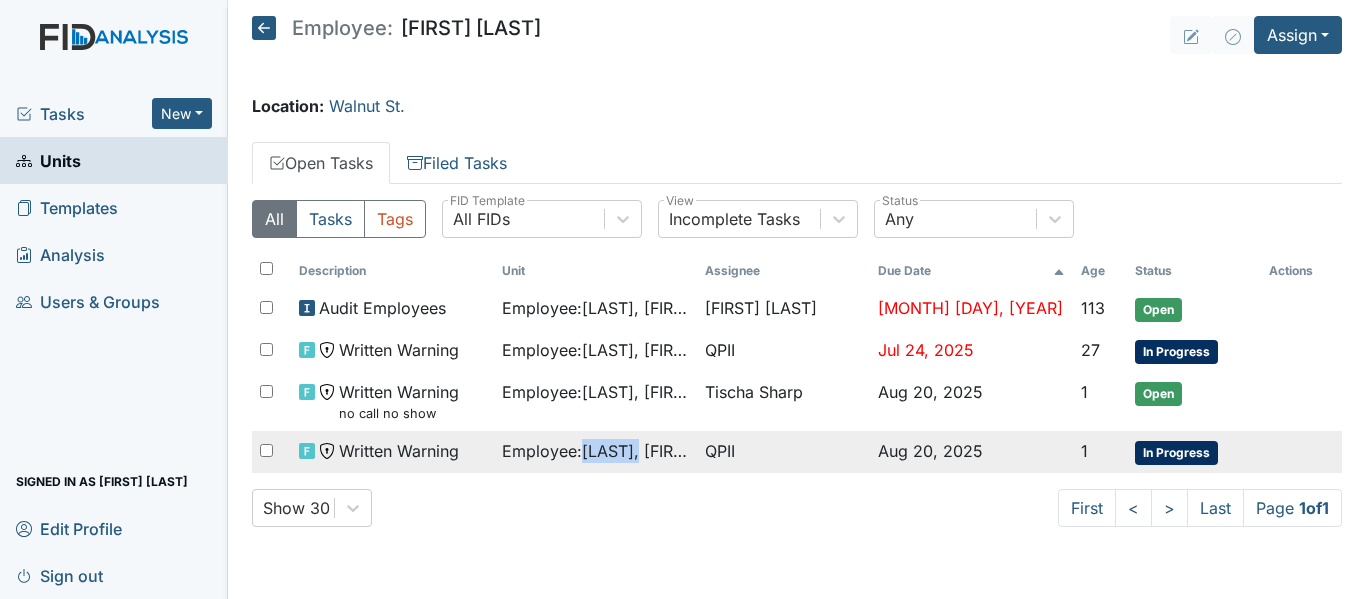 click on "Employee :  Coppage, Marquetta" at bounding box center [595, 451] 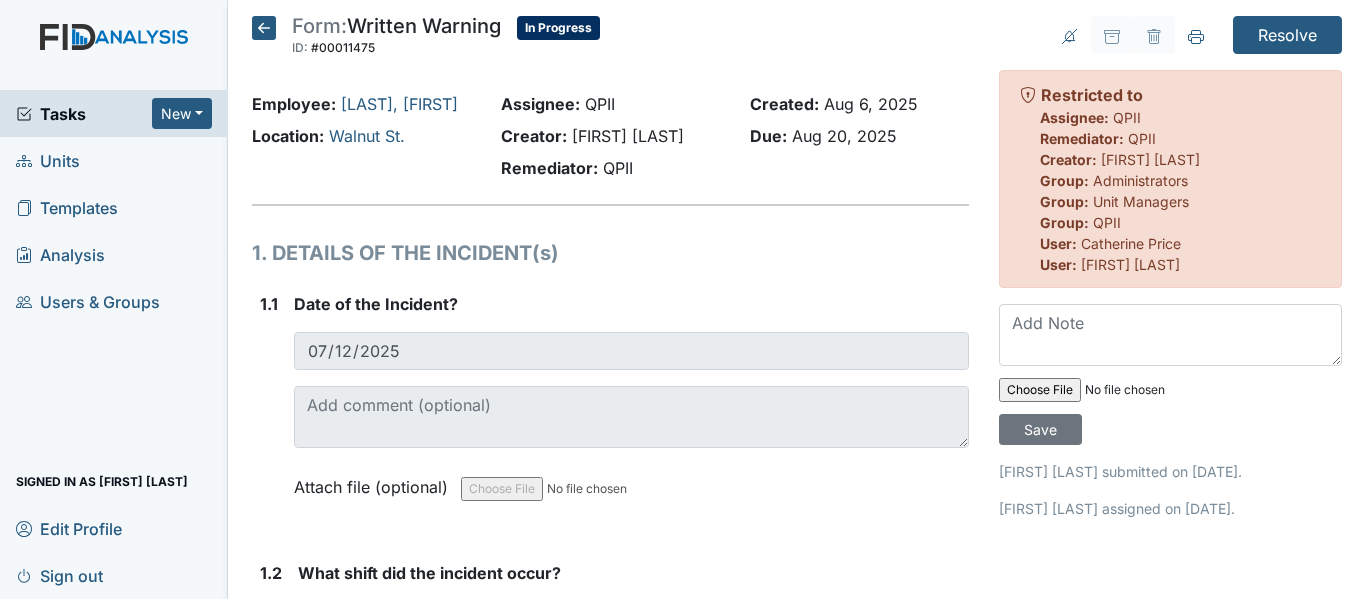 scroll, scrollTop: 0, scrollLeft: 0, axis: both 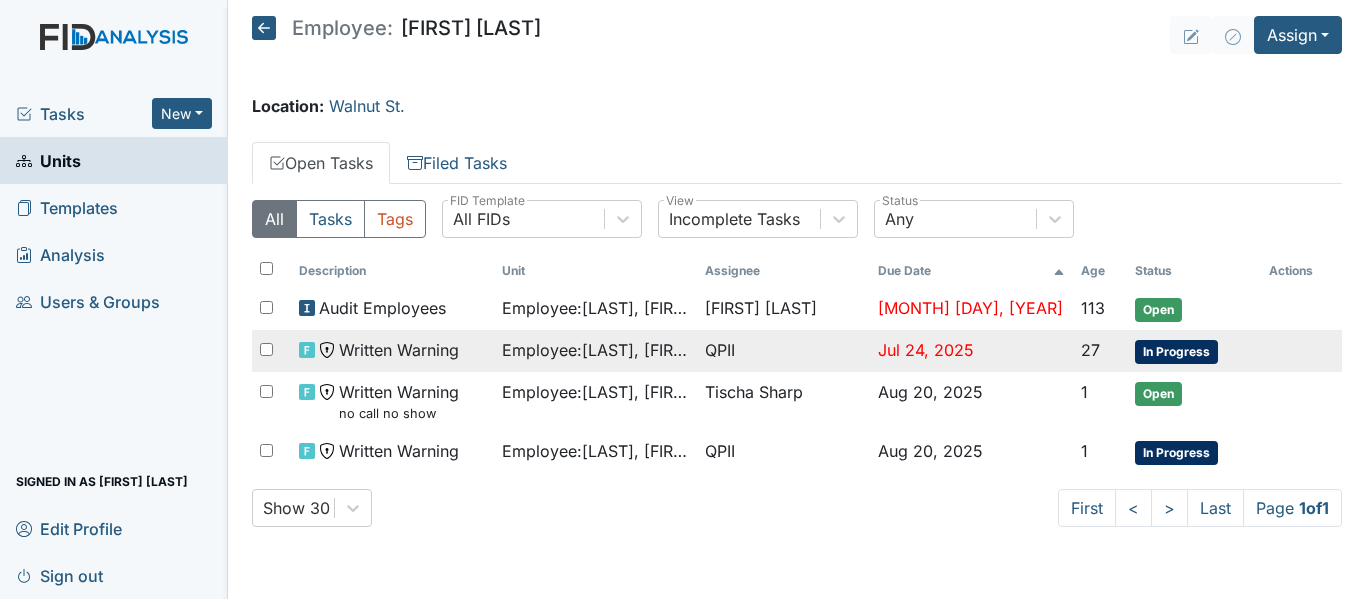 click on "Employee :  Coppage, Marquetta" at bounding box center (595, 351) 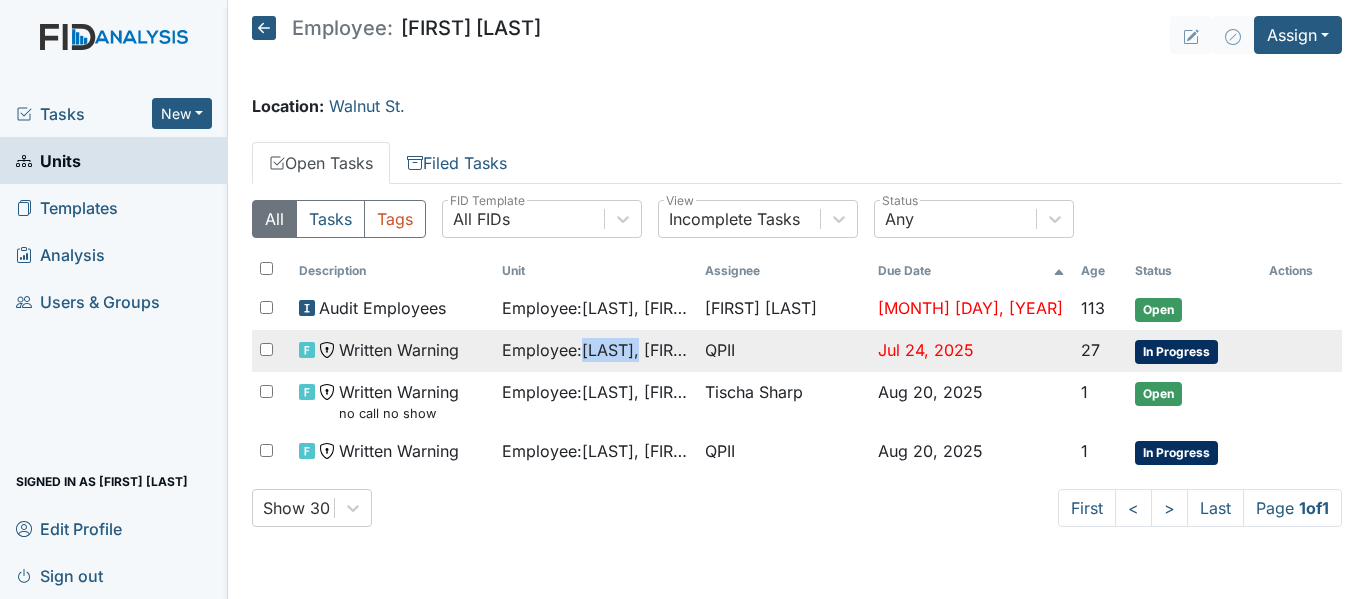 click on "Employee :  Coppage, Marquetta" at bounding box center (595, 351) 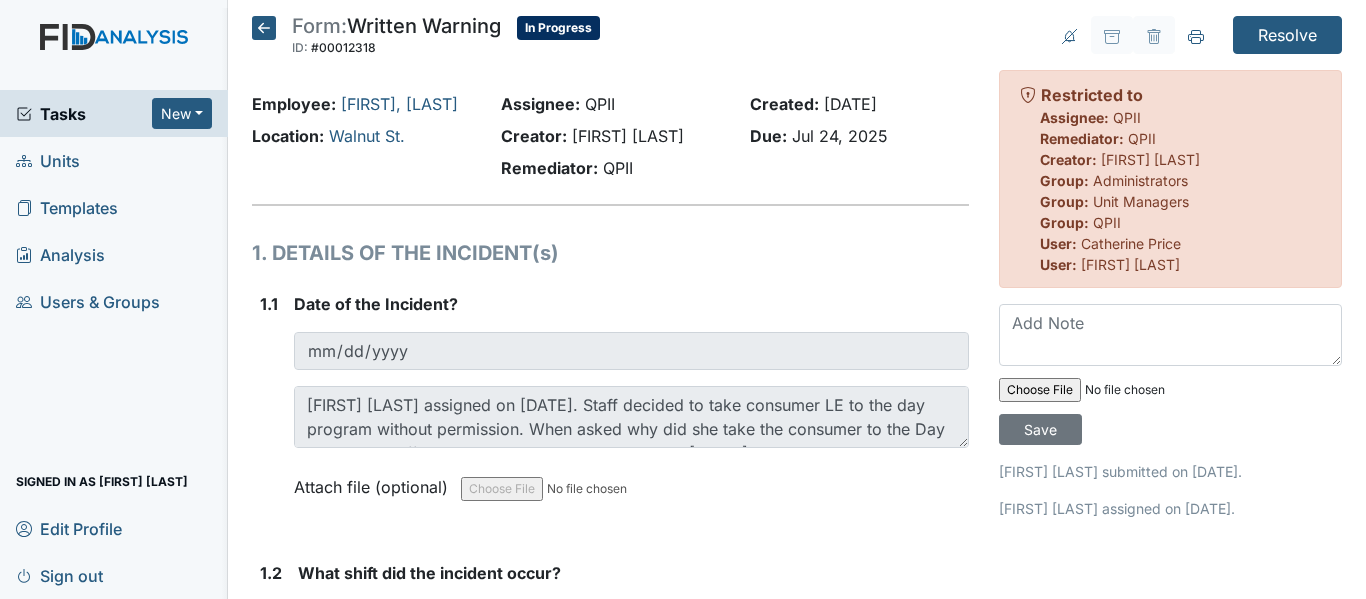 scroll, scrollTop: 0, scrollLeft: 0, axis: both 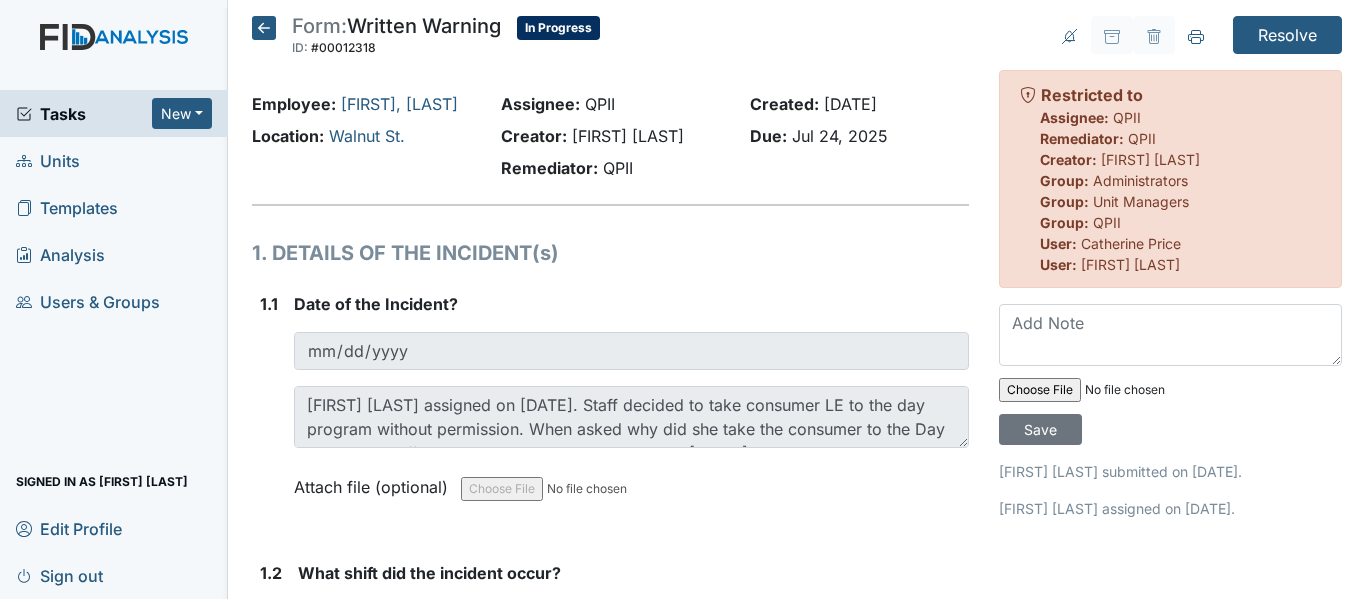 click 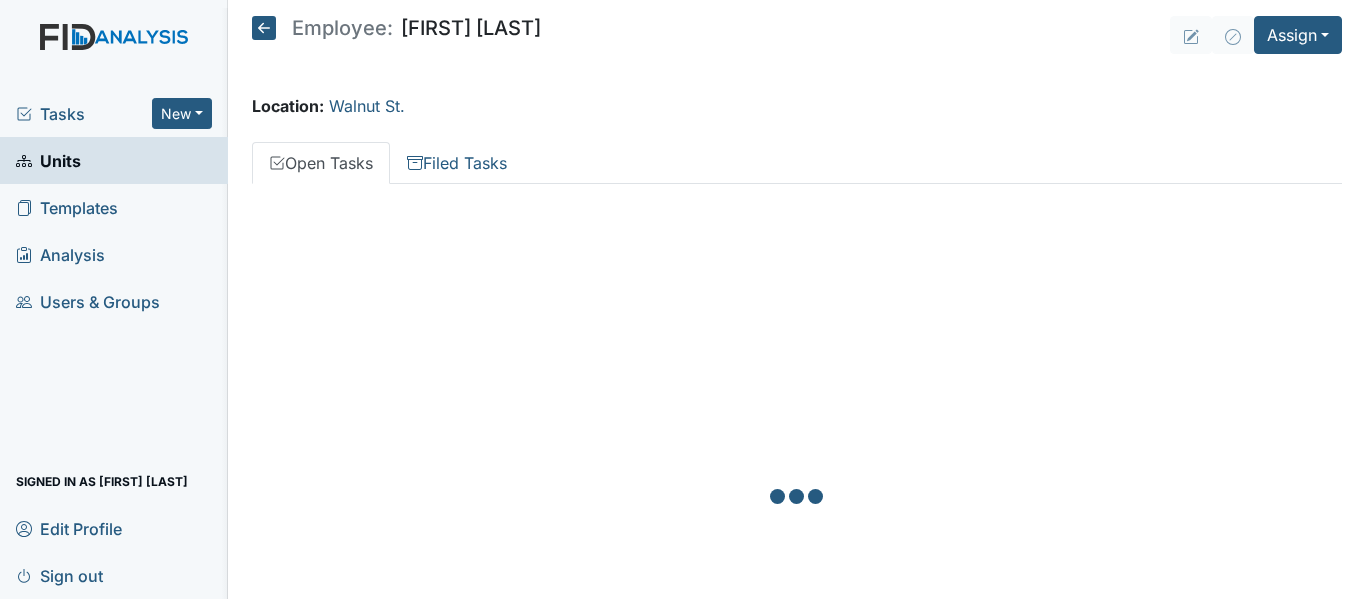 scroll, scrollTop: 0, scrollLeft: 0, axis: both 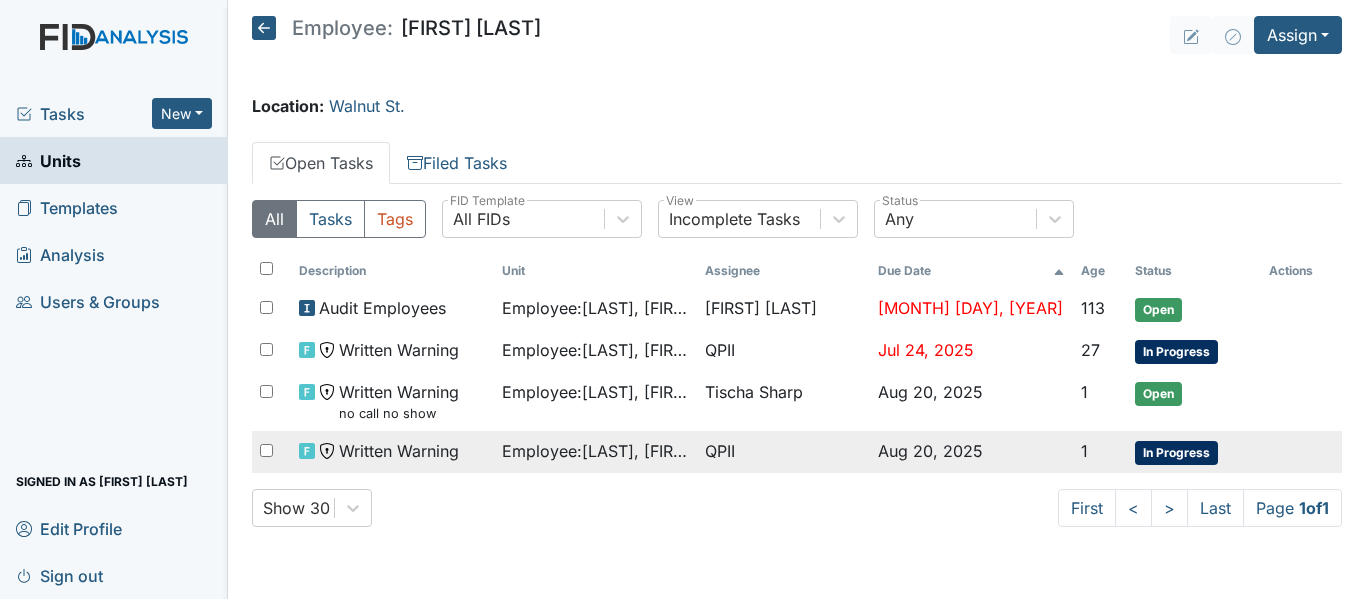 click on "Written Warning" at bounding box center [399, 451] 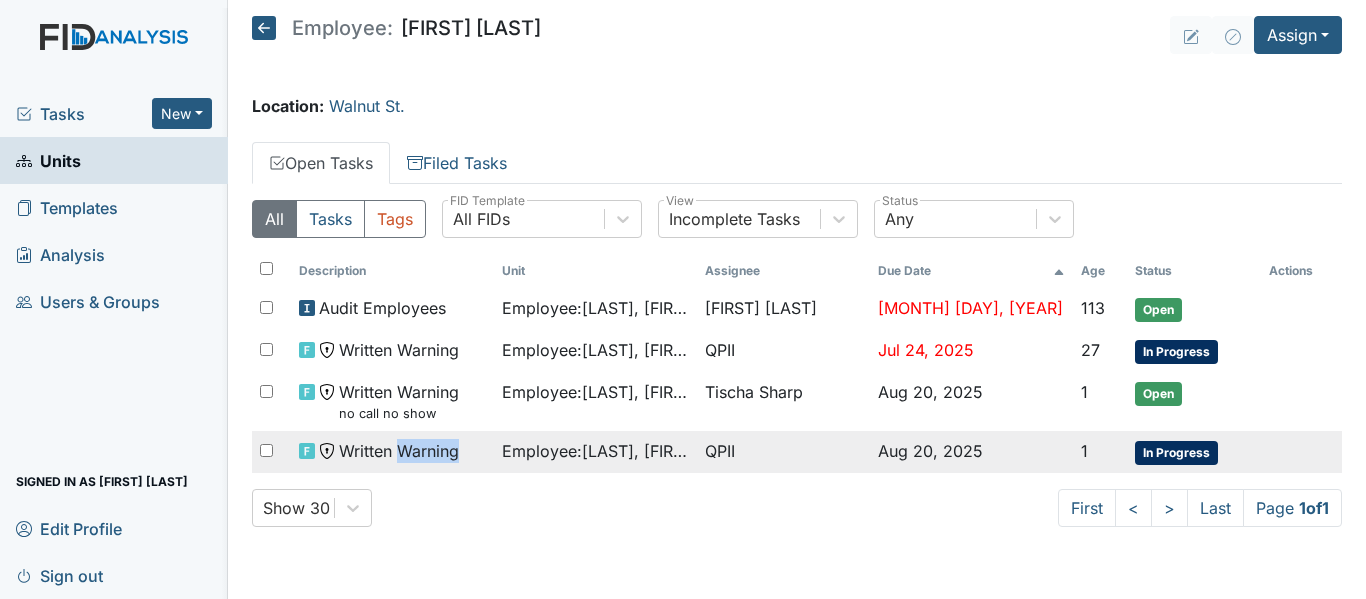 click on "Written Warning" at bounding box center [399, 451] 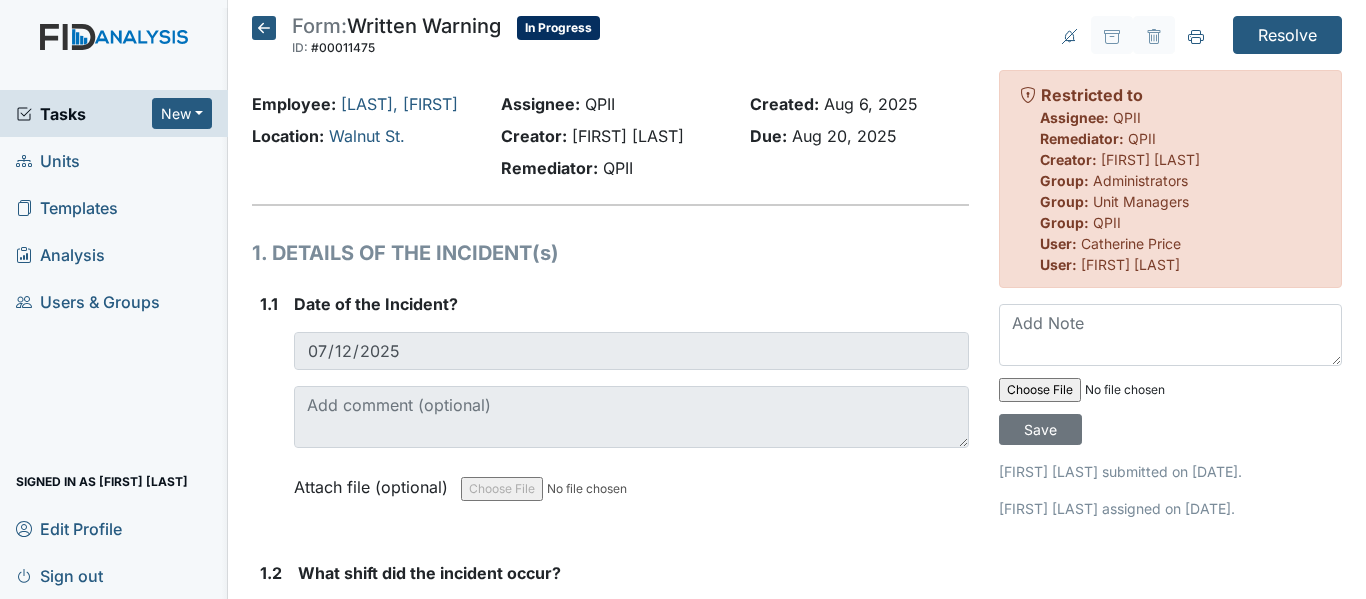 scroll, scrollTop: 0, scrollLeft: 0, axis: both 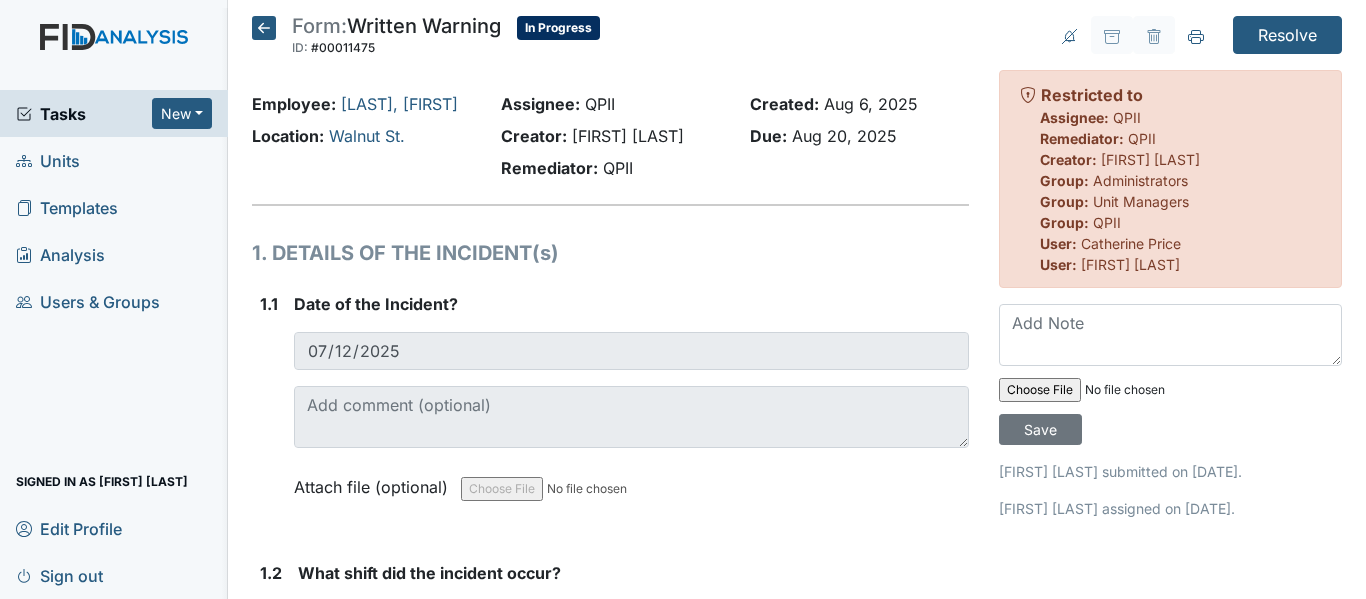 click 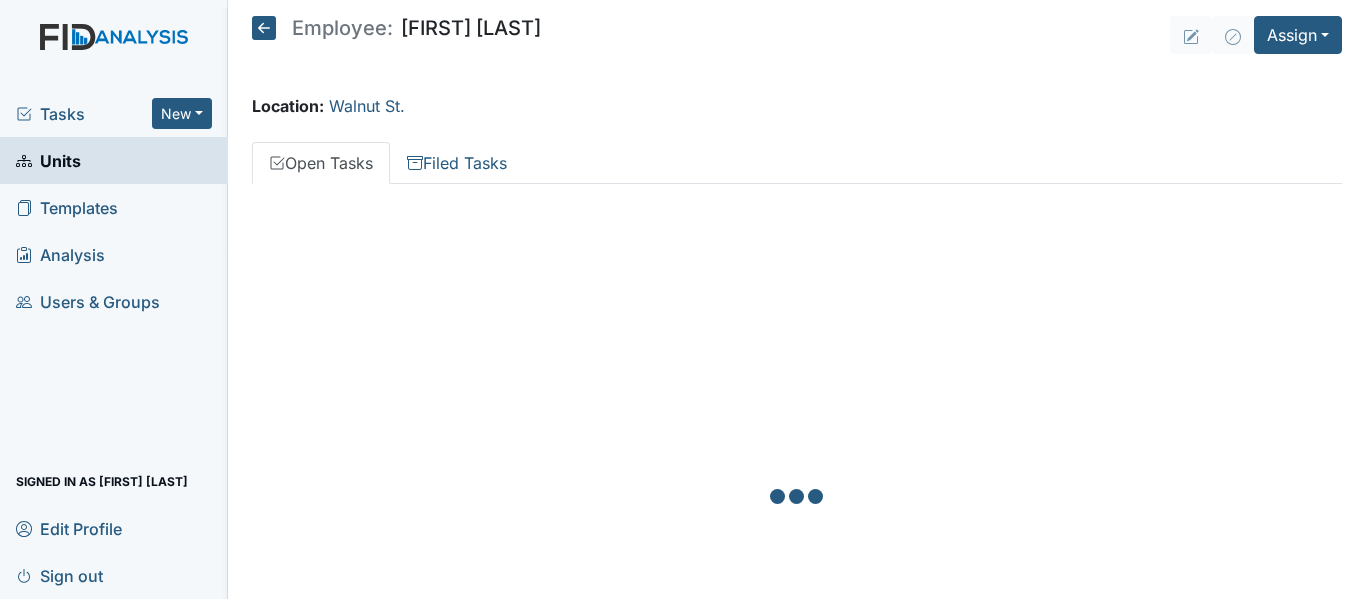 scroll, scrollTop: 0, scrollLeft: 0, axis: both 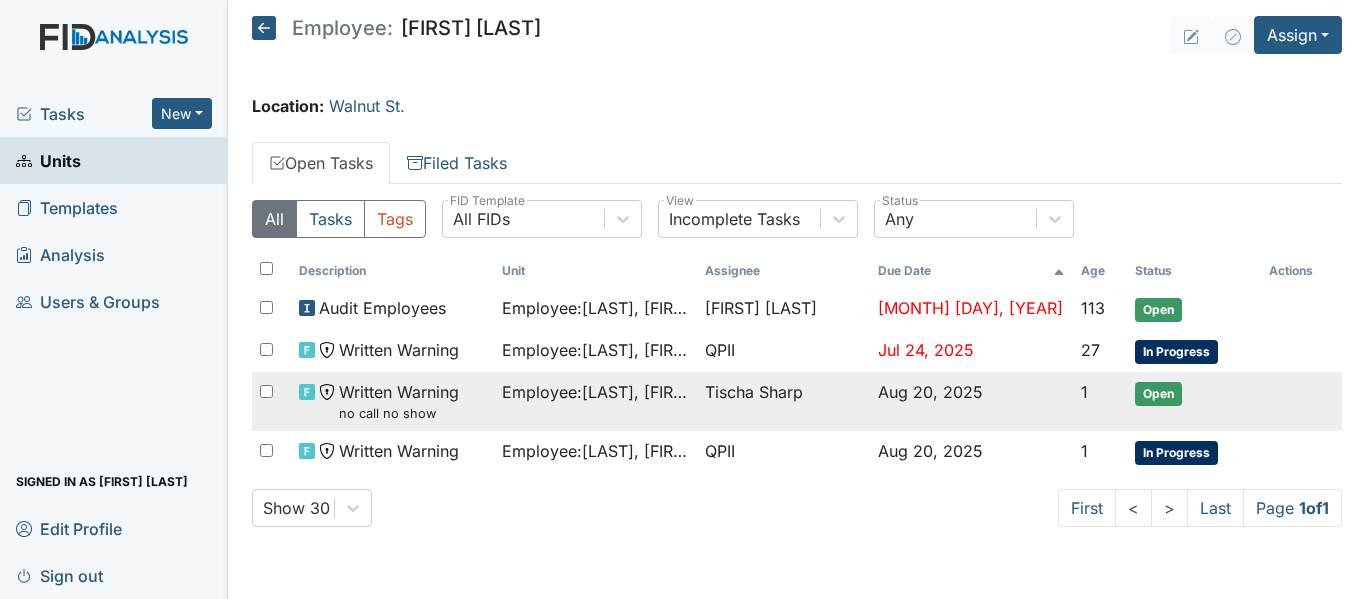 click on "Written Warning  no call no show" at bounding box center (399, 401) 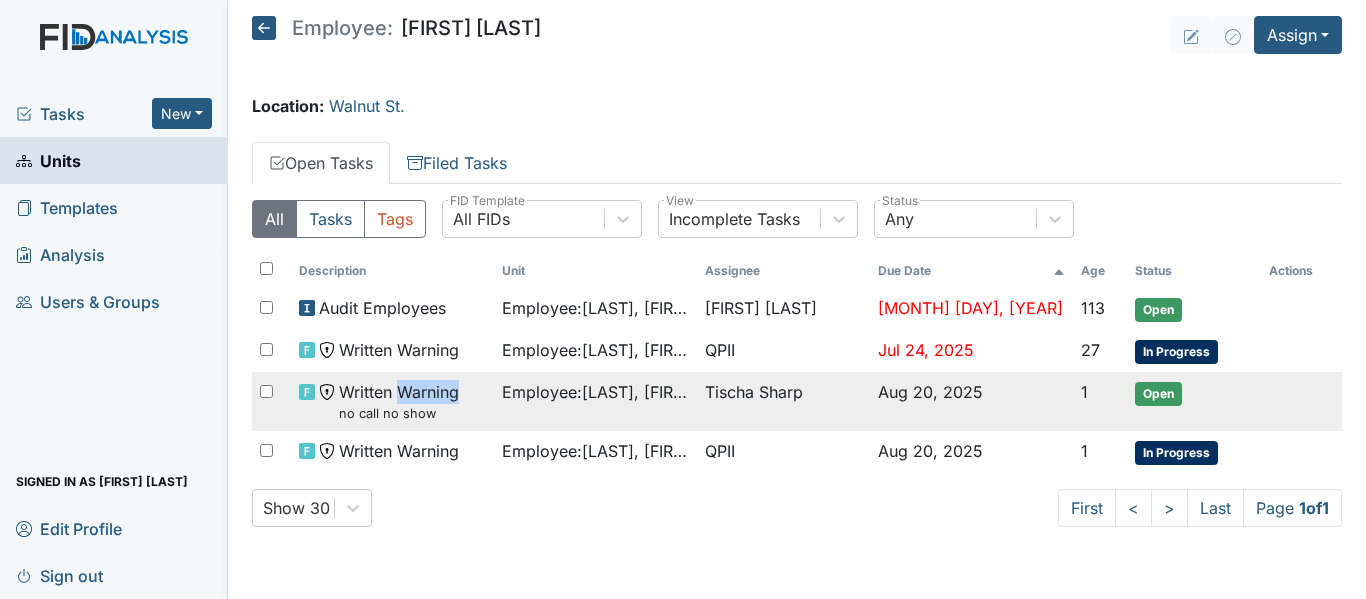 click on "Written Warning  no call no show" at bounding box center (399, 401) 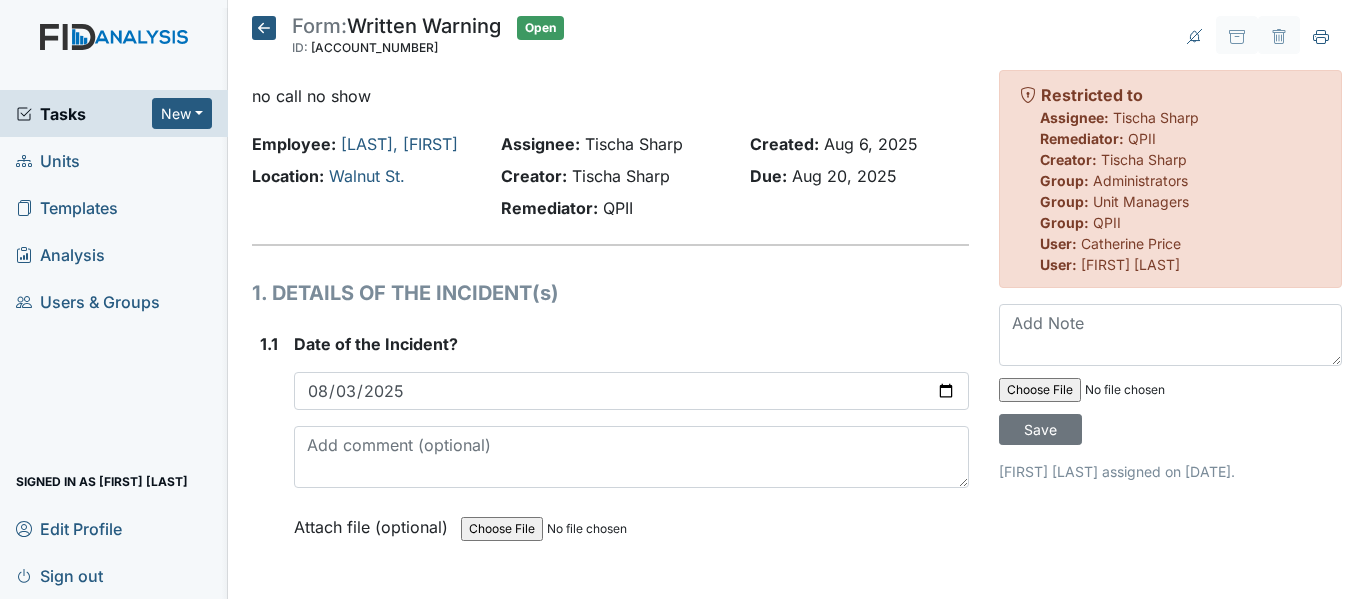 scroll, scrollTop: 0, scrollLeft: 0, axis: both 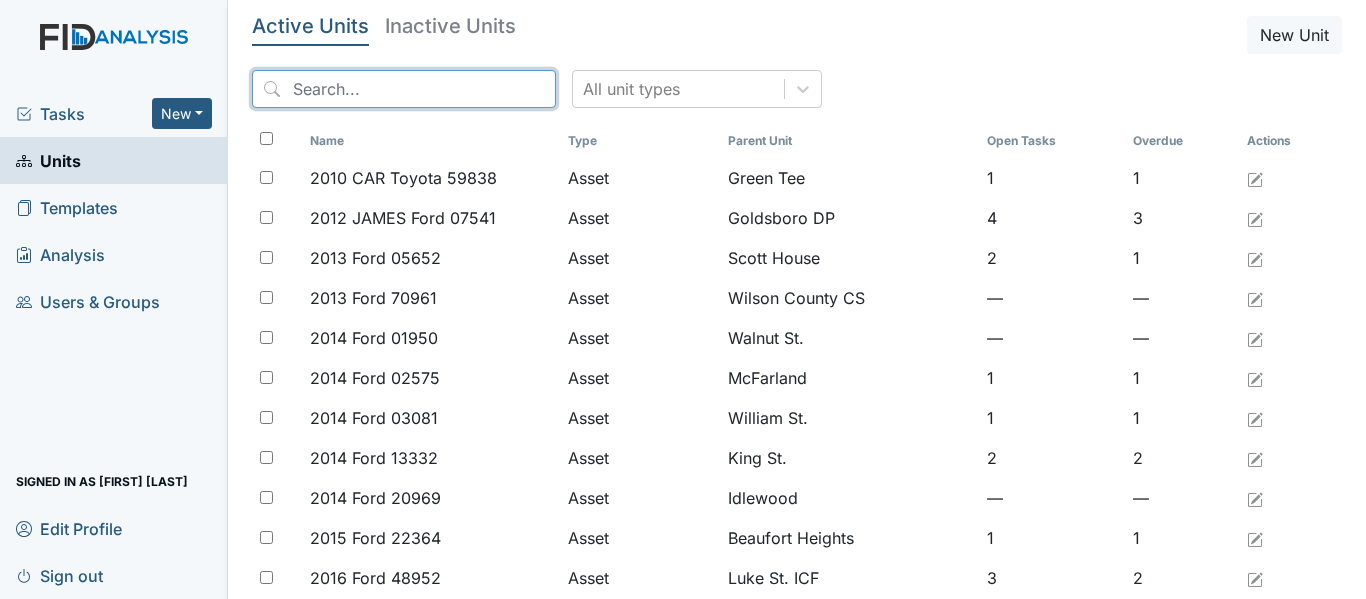 click at bounding box center (404, 89) 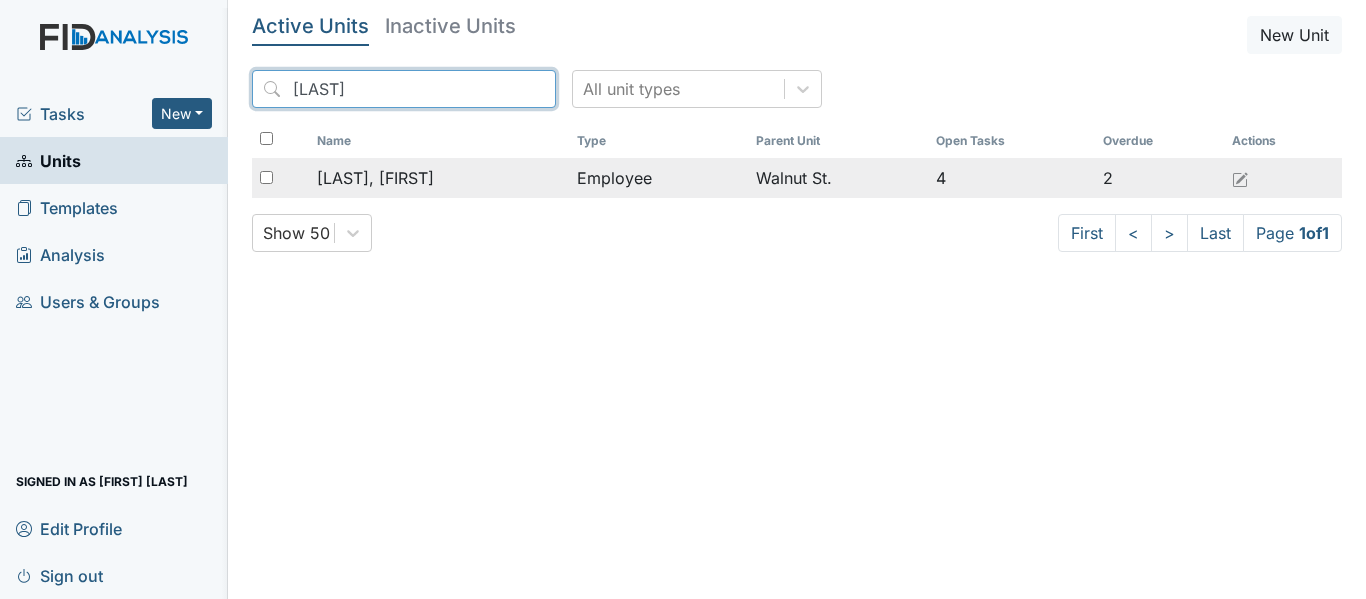 type on "marquett" 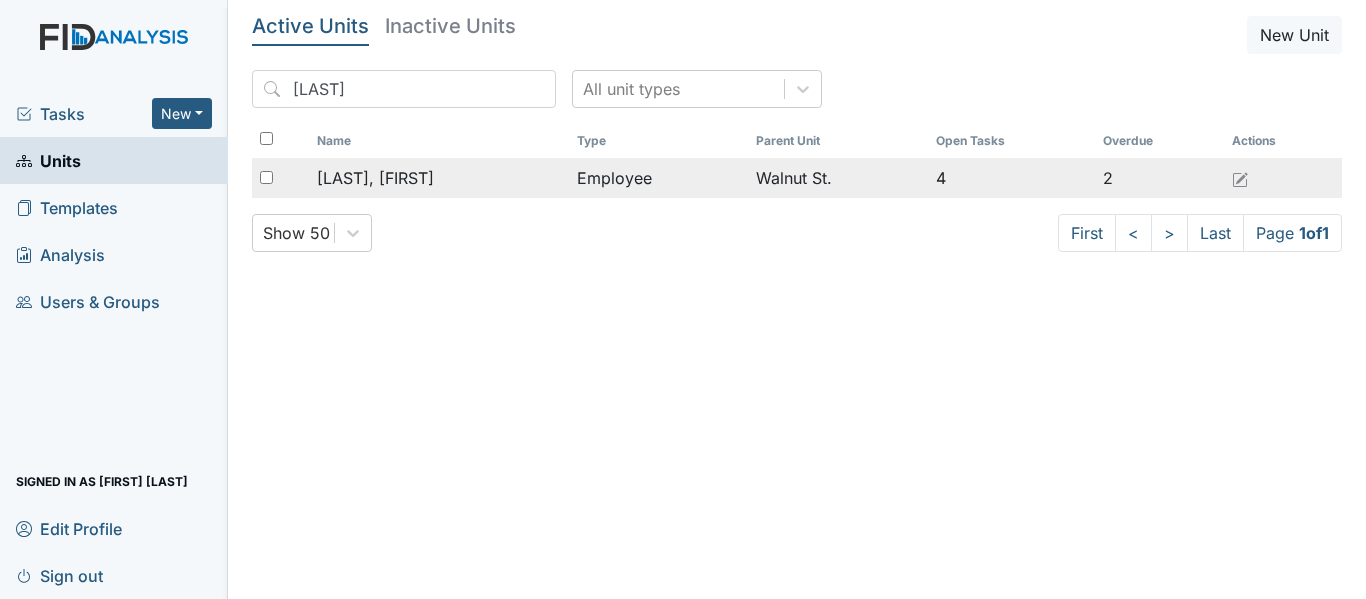 click on "[LAST], [FIRST]" at bounding box center [439, 178] 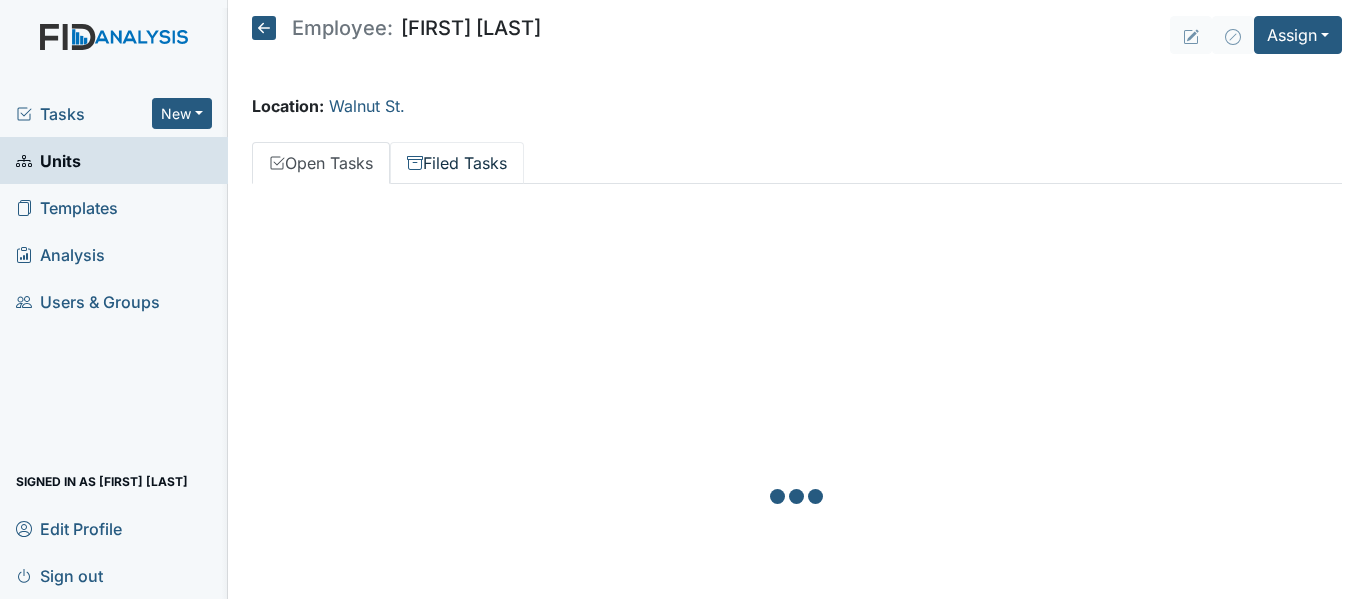 scroll, scrollTop: 0, scrollLeft: 0, axis: both 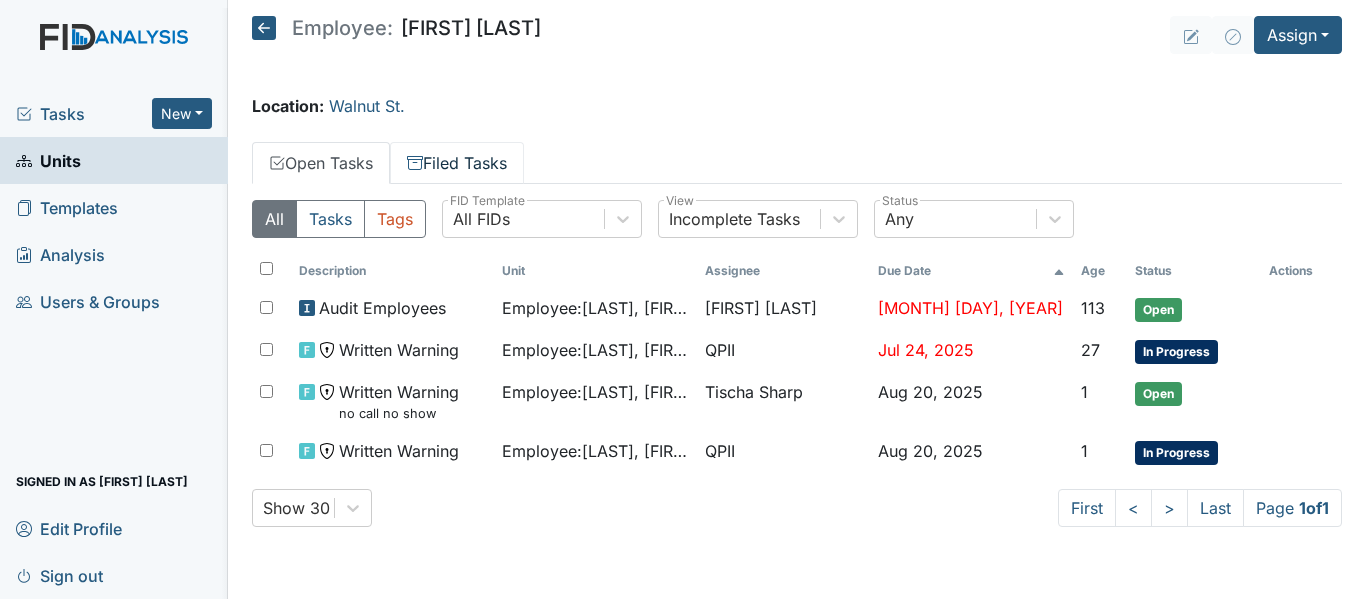 click on "Filed Tasks" at bounding box center (457, 163) 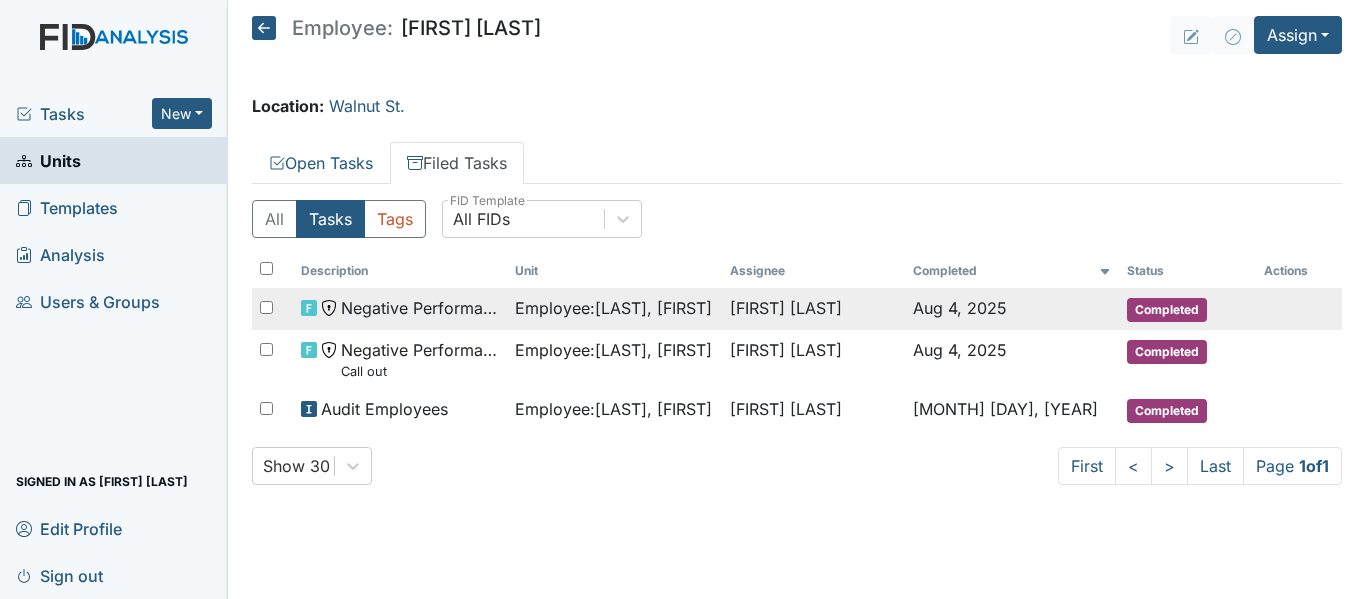 click on "Negative Performance Review" at bounding box center [400, 309] 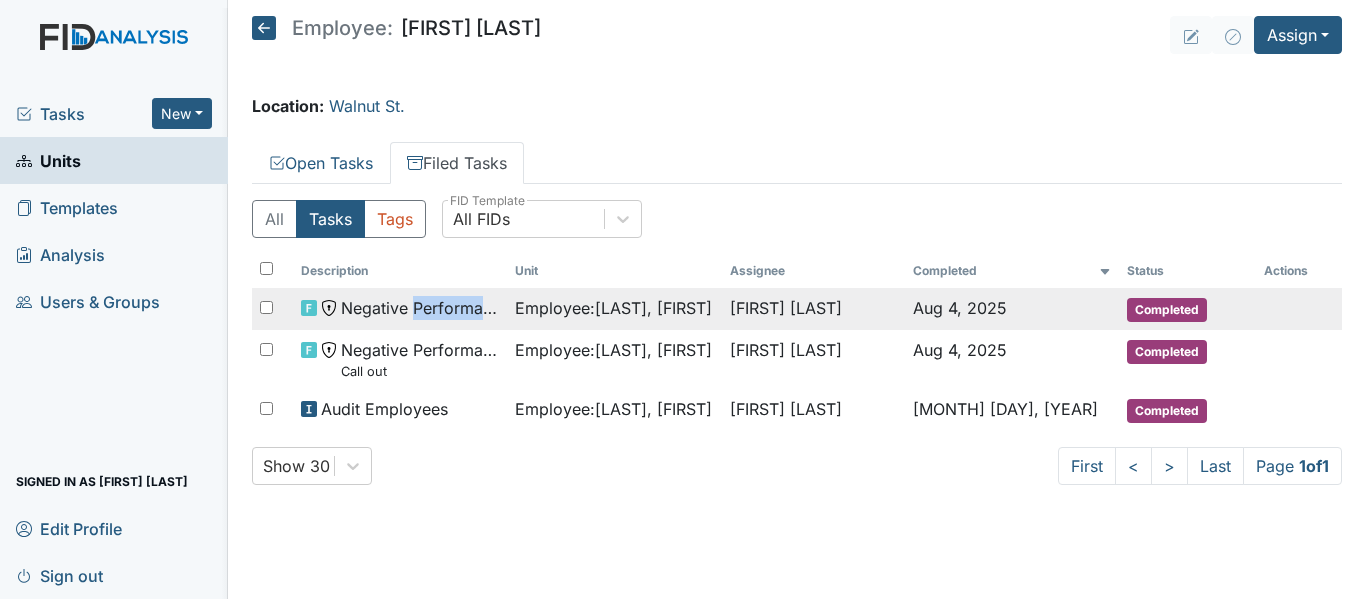 click on "Negative Performance Review" at bounding box center (400, 309) 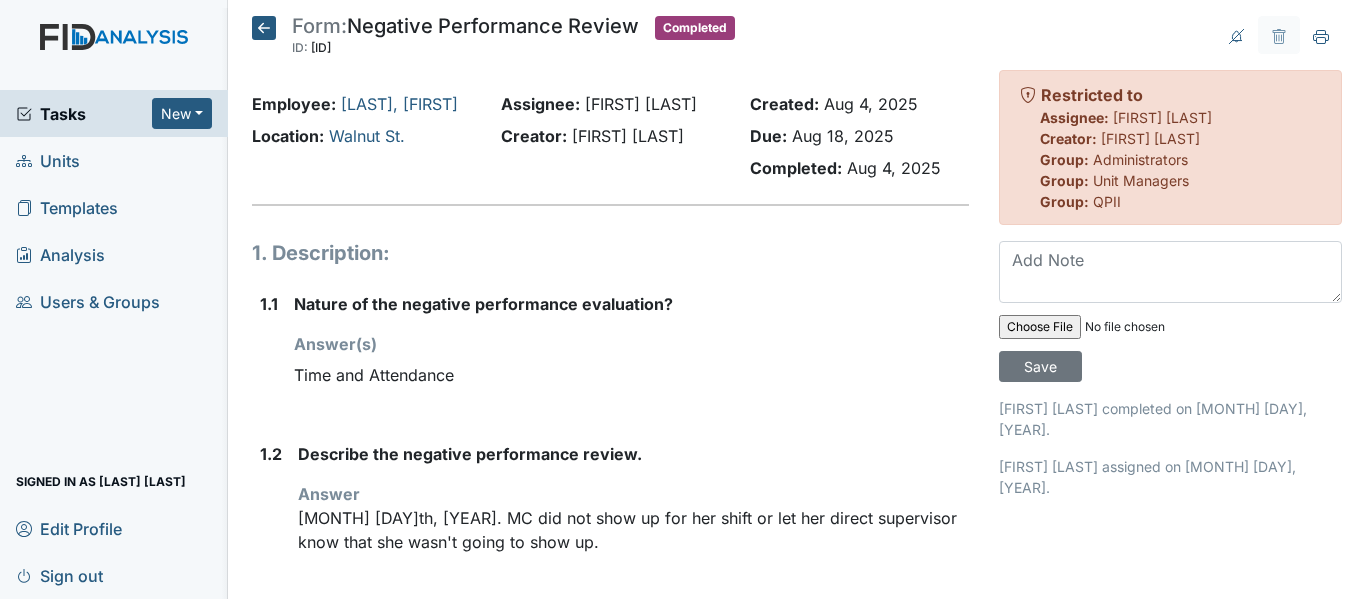 scroll, scrollTop: 0, scrollLeft: 0, axis: both 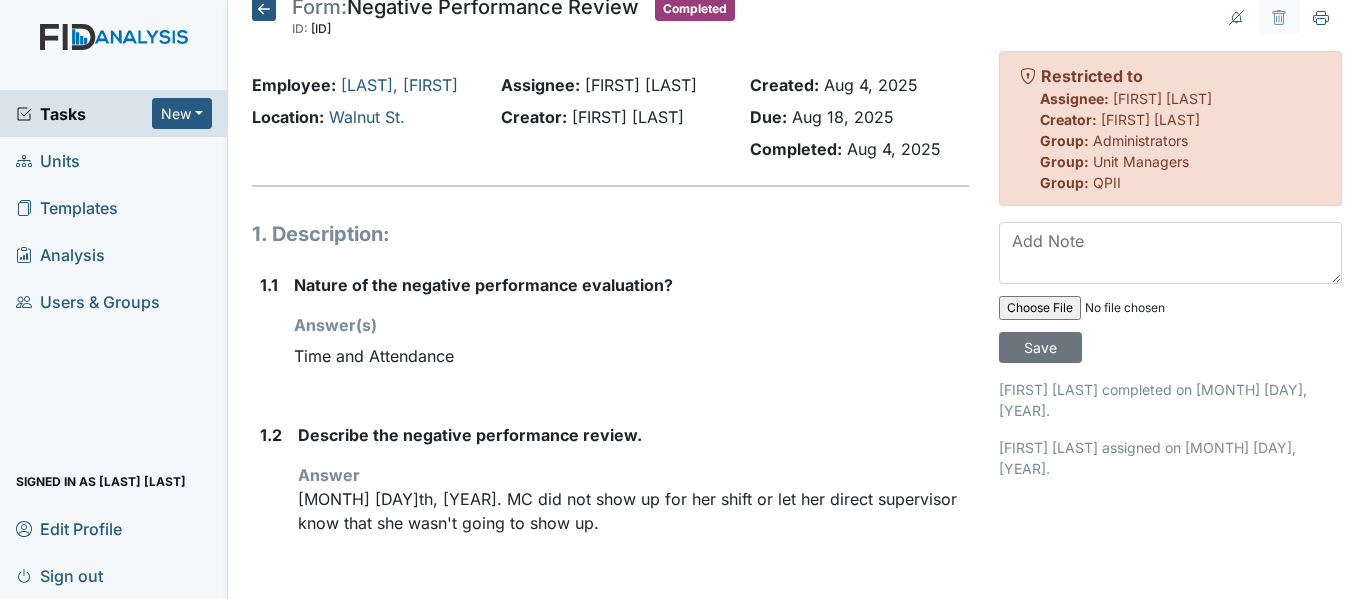 click 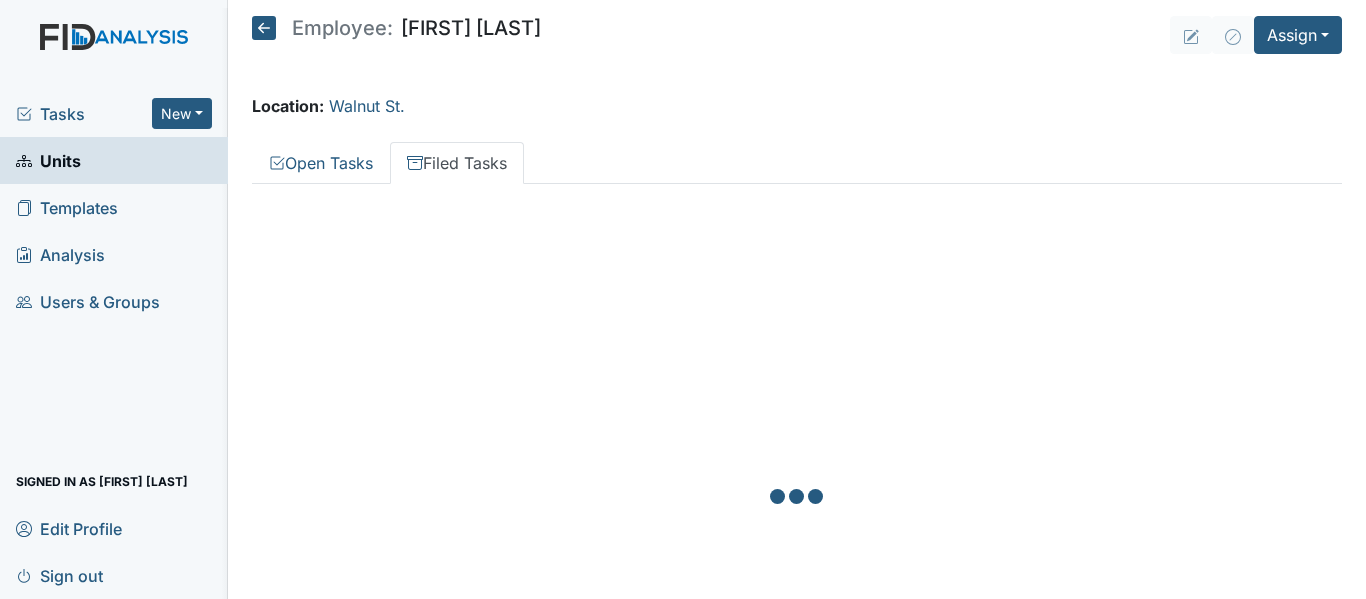 scroll, scrollTop: 0, scrollLeft: 0, axis: both 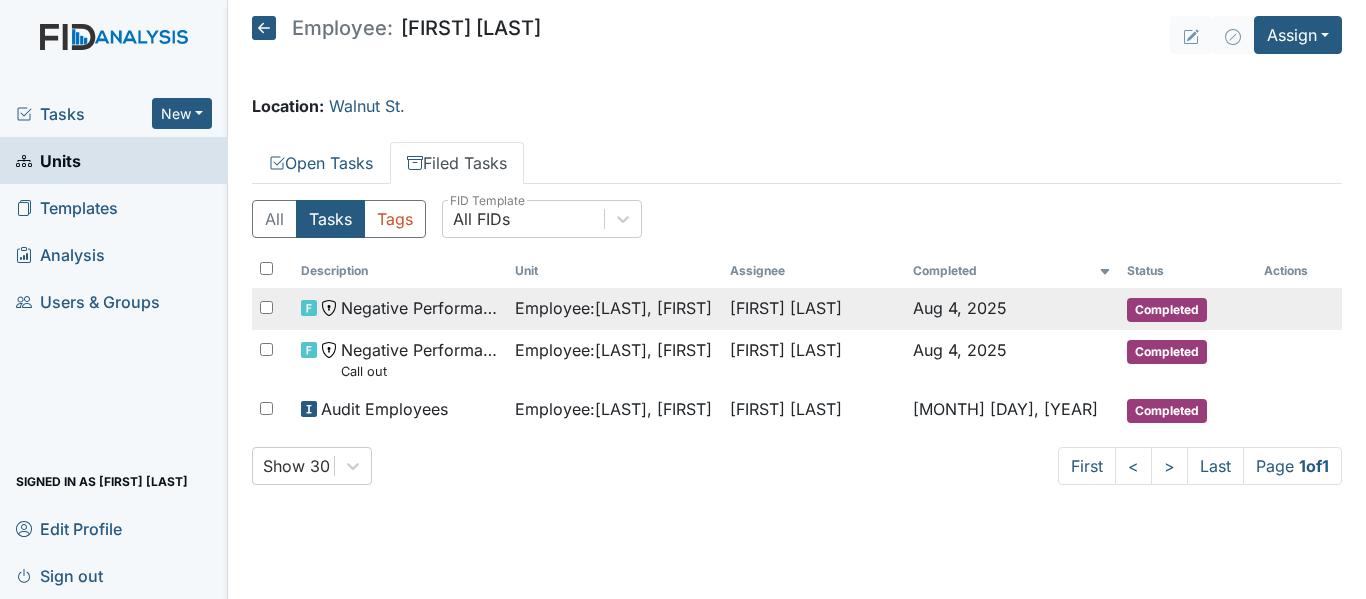 click on "Negative Performance Review" at bounding box center (420, 308) 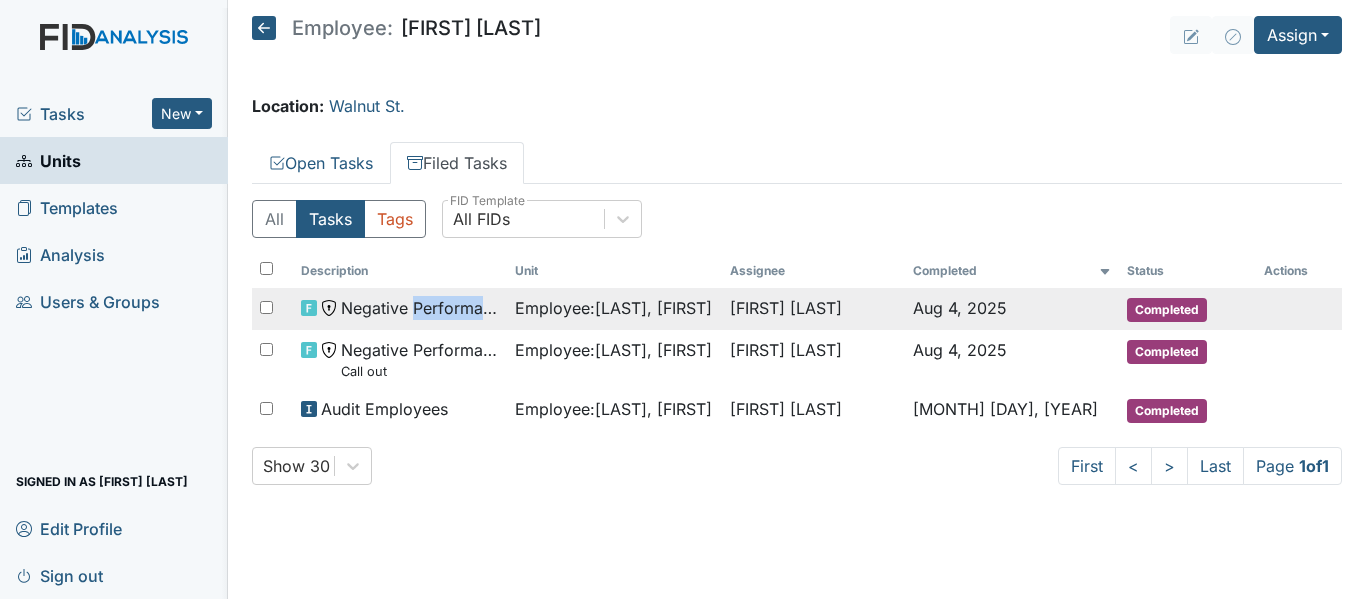 click on "Negative Performance Review" at bounding box center (420, 308) 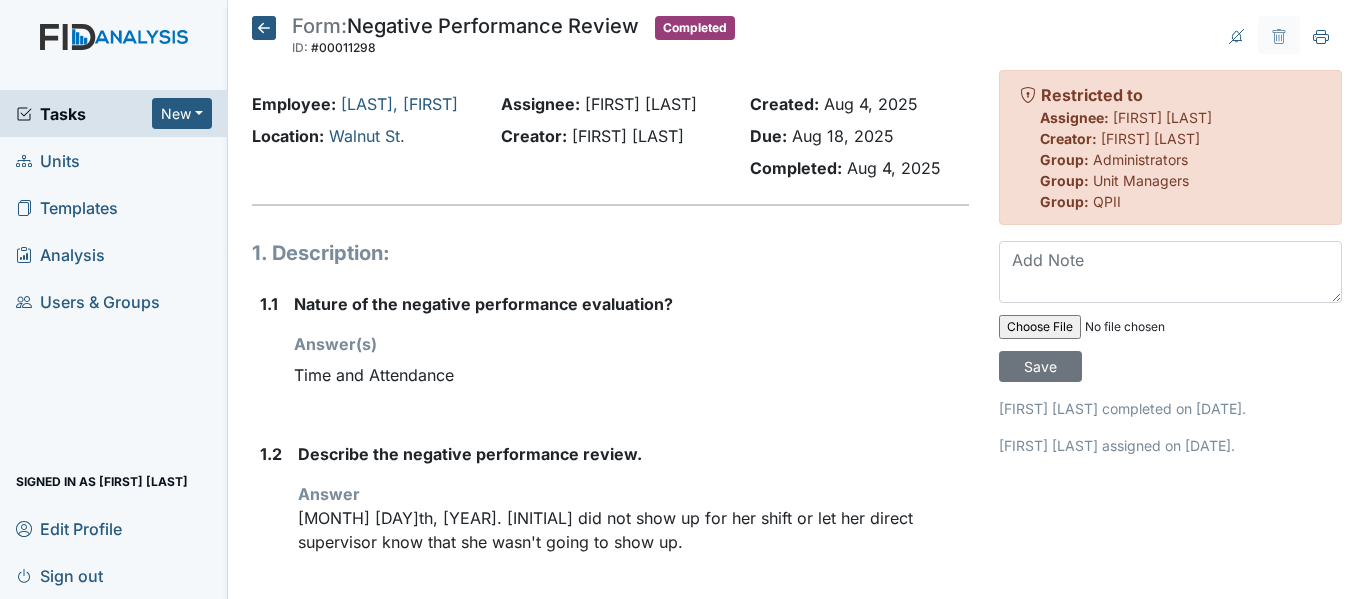 scroll, scrollTop: 0, scrollLeft: 0, axis: both 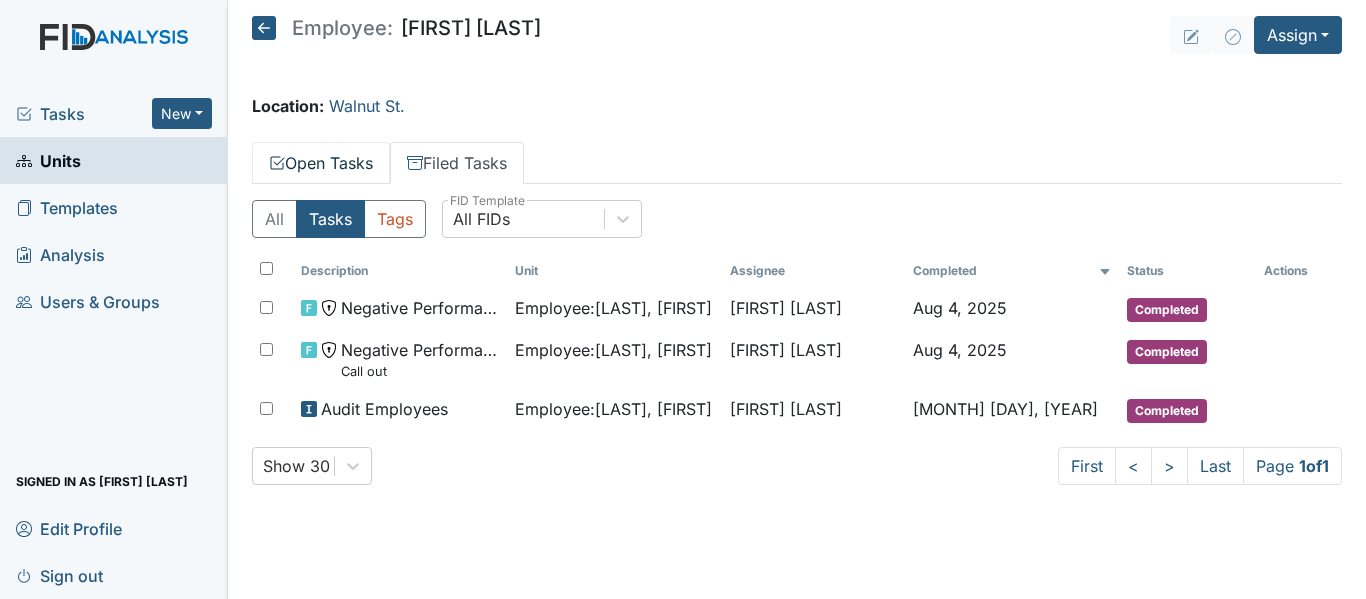 click on "Open Tasks" at bounding box center [321, 163] 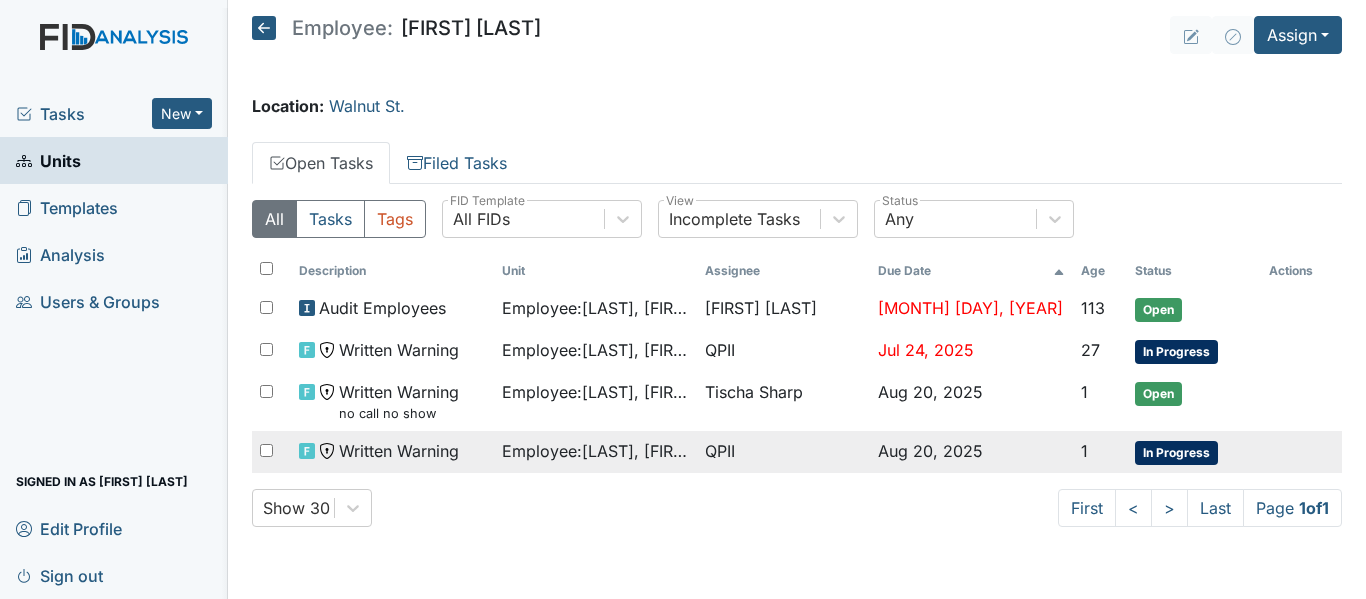 click on "Written Warning" at bounding box center (399, 451) 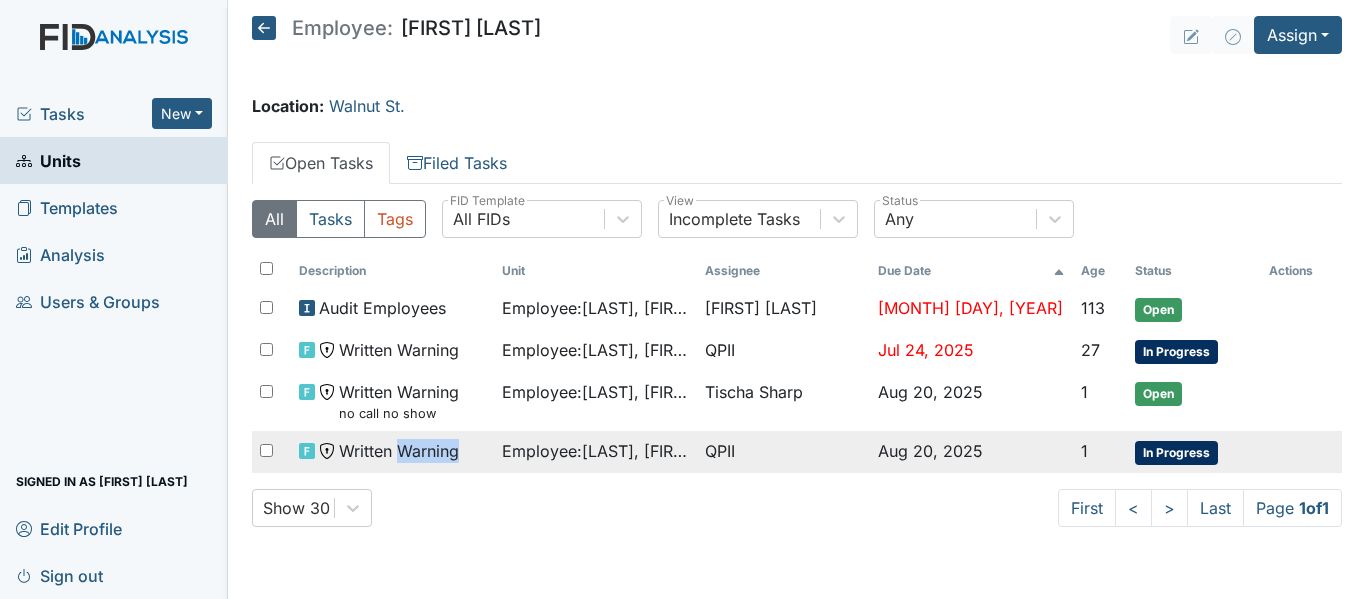 click on "Written Warning" at bounding box center (399, 451) 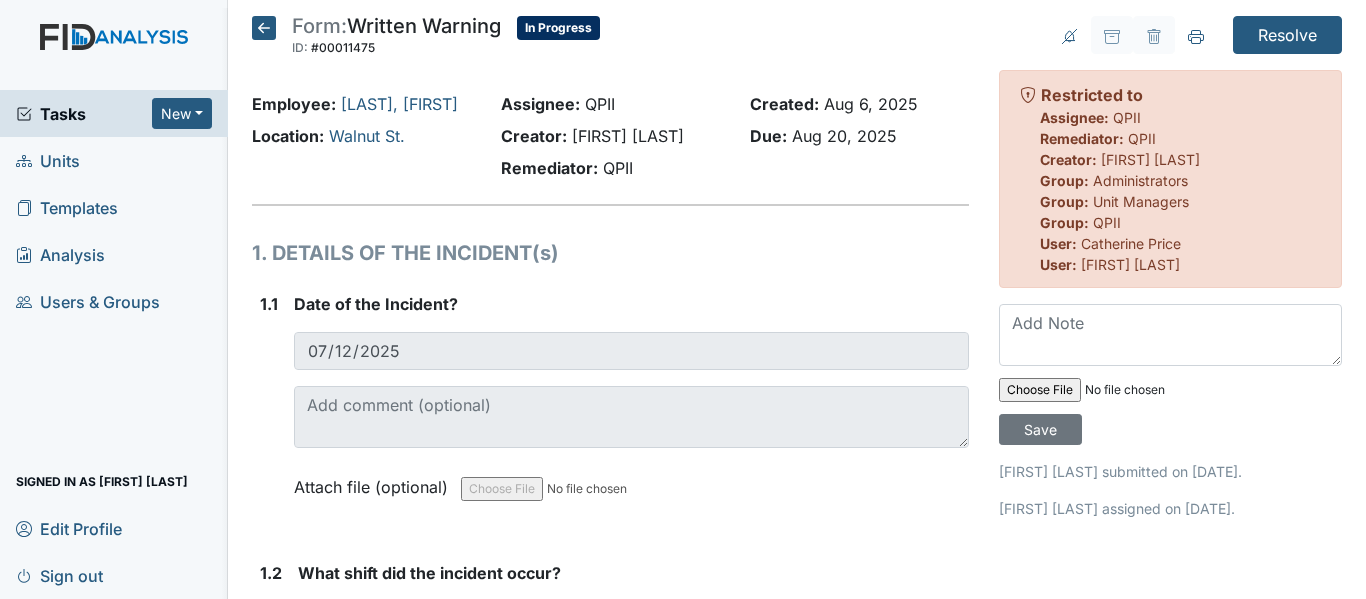 scroll, scrollTop: 0, scrollLeft: 0, axis: both 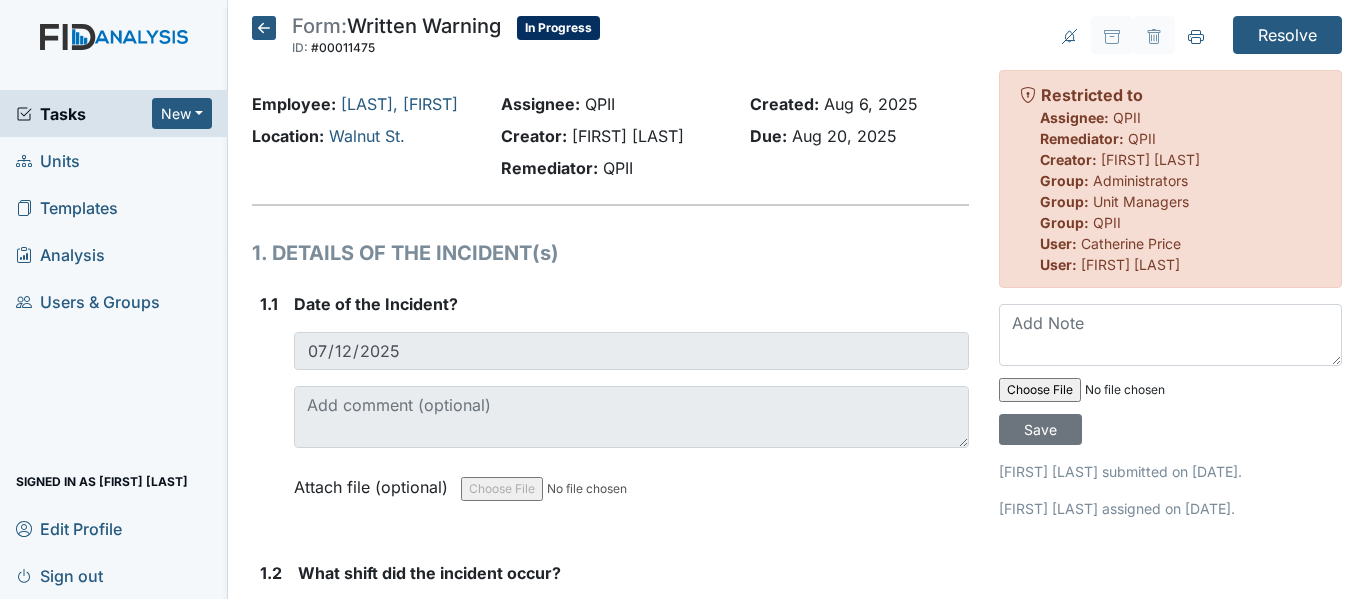 click 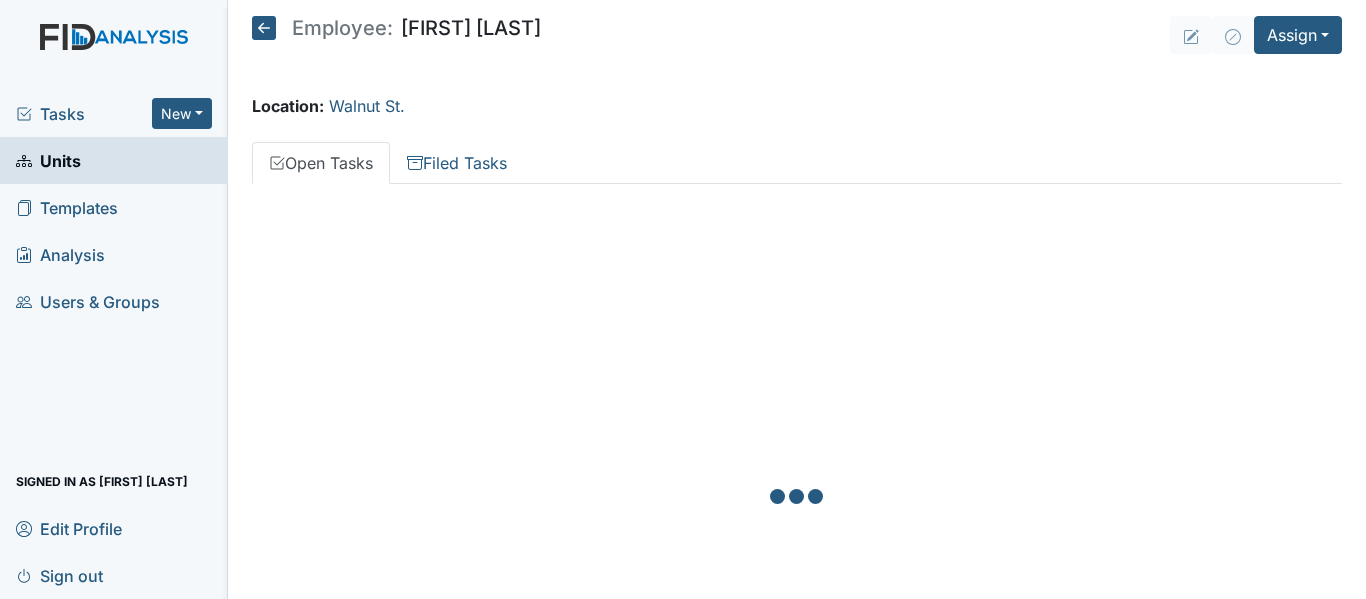scroll, scrollTop: 0, scrollLeft: 0, axis: both 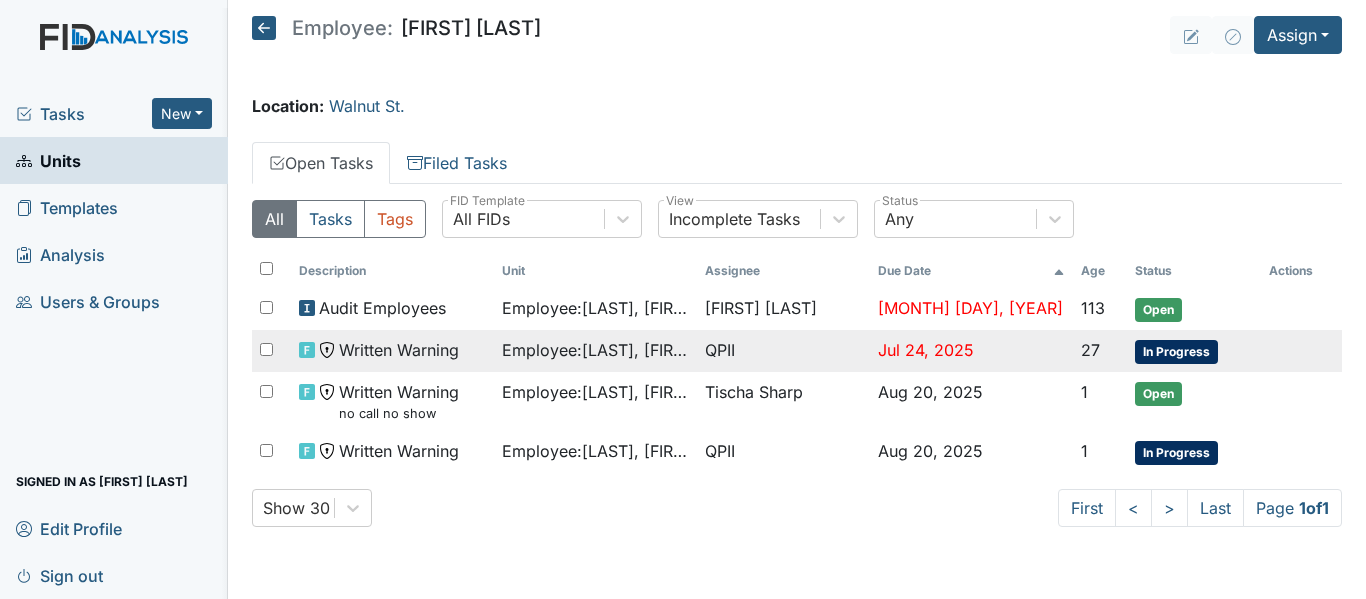 click on "Written Warning" at bounding box center [392, 351] 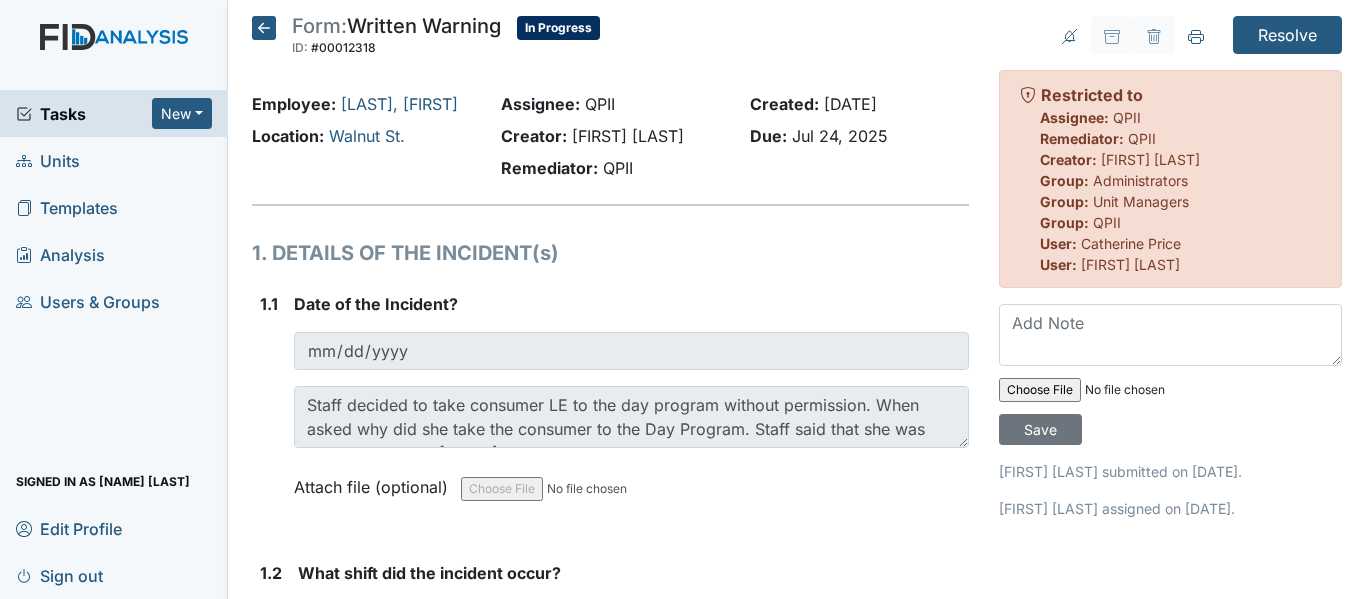 scroll, scrollTop: 0, scrollLeft: 0, axis: both 